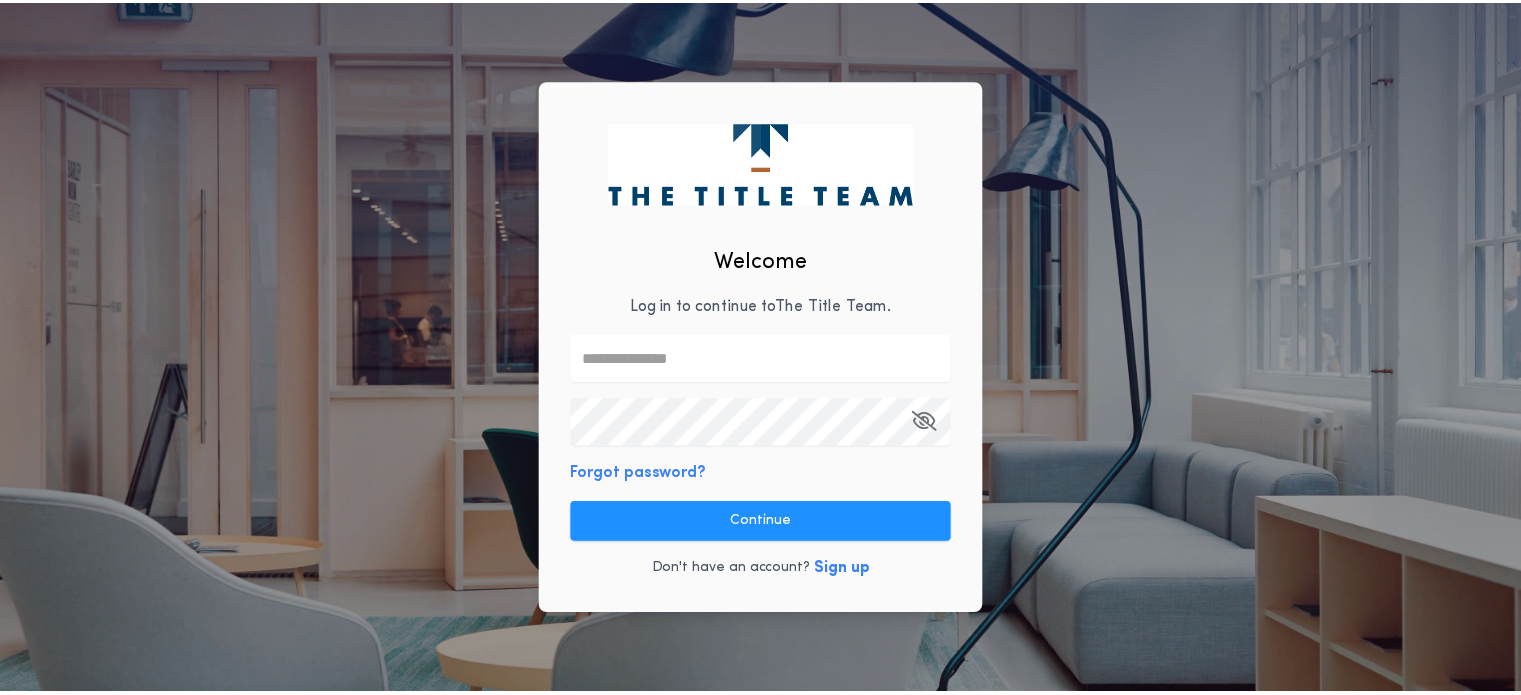 scroll, scrollTop: 0, scrollLeft: 0, axis: both 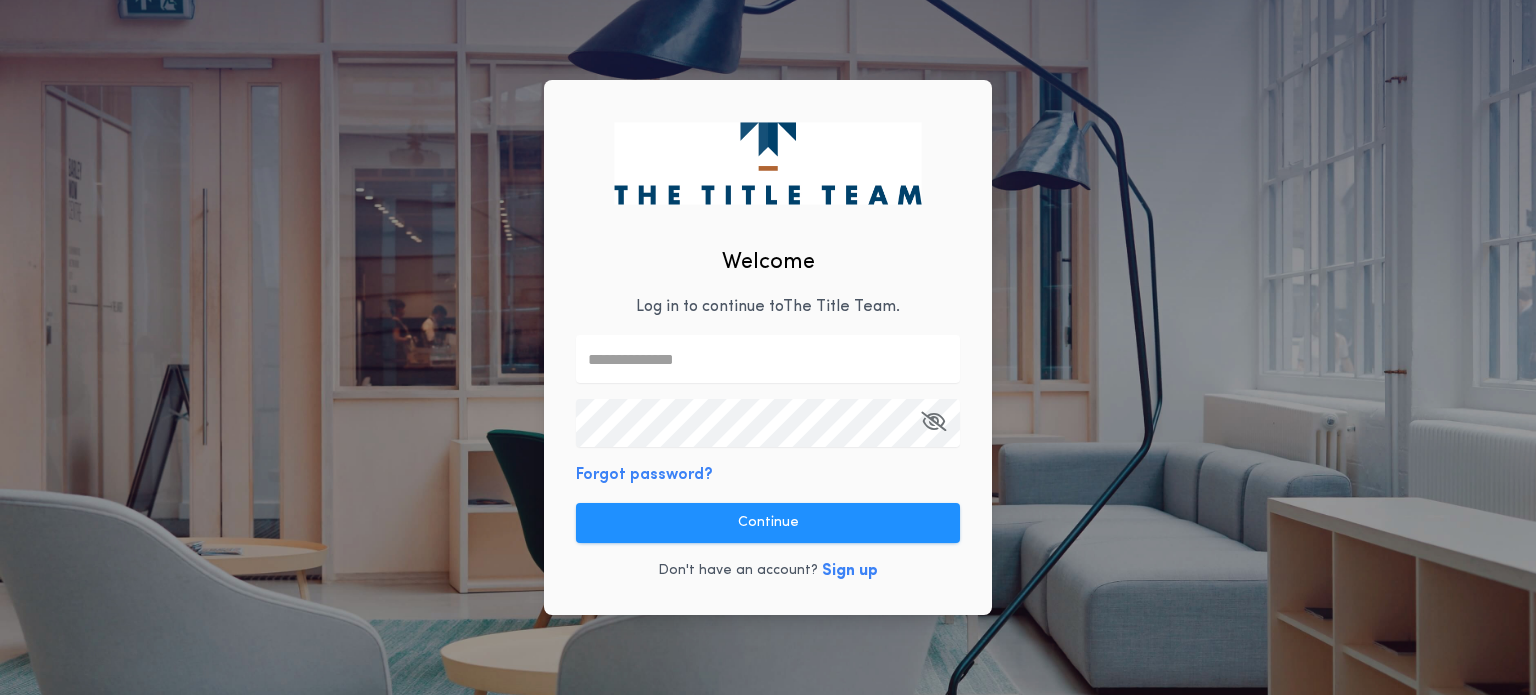 click at bounding box center (768, 359) 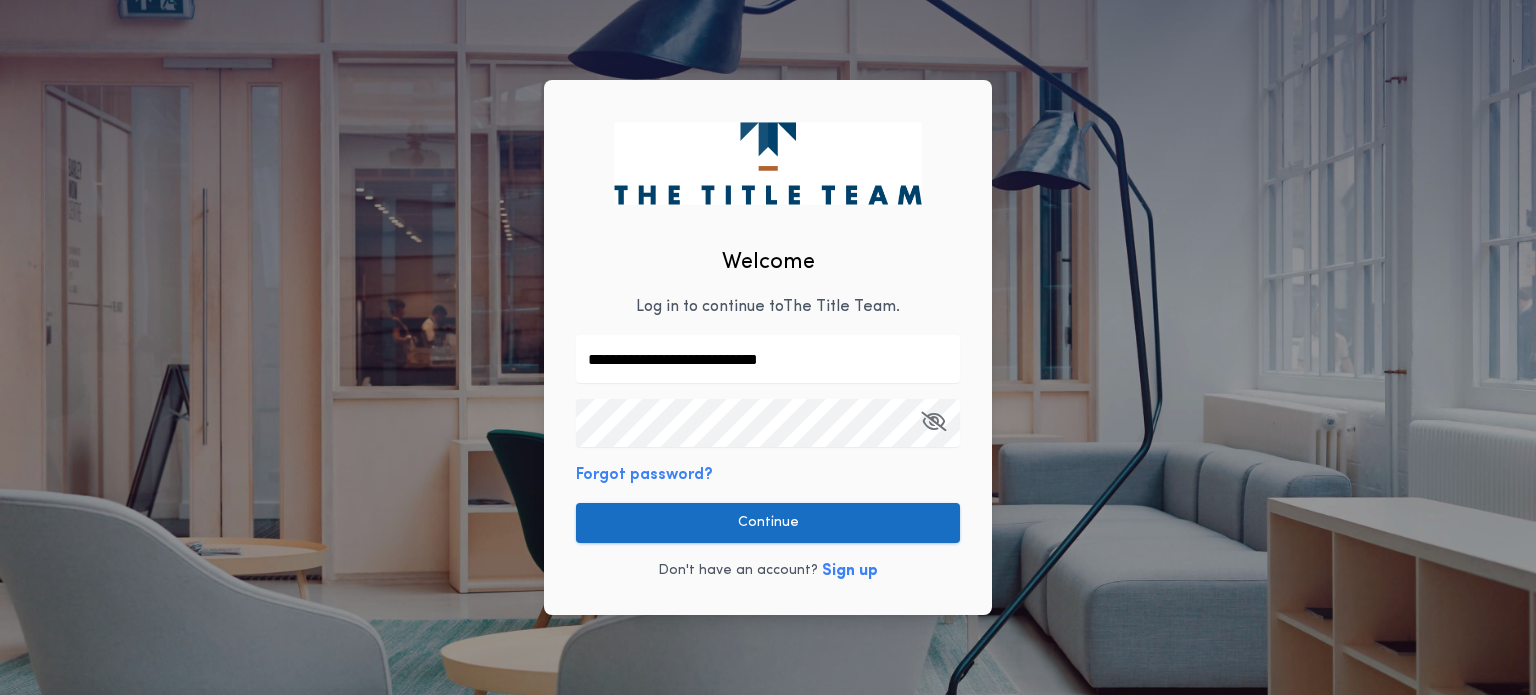 click on "Continue" at bounding box center [768, 523] 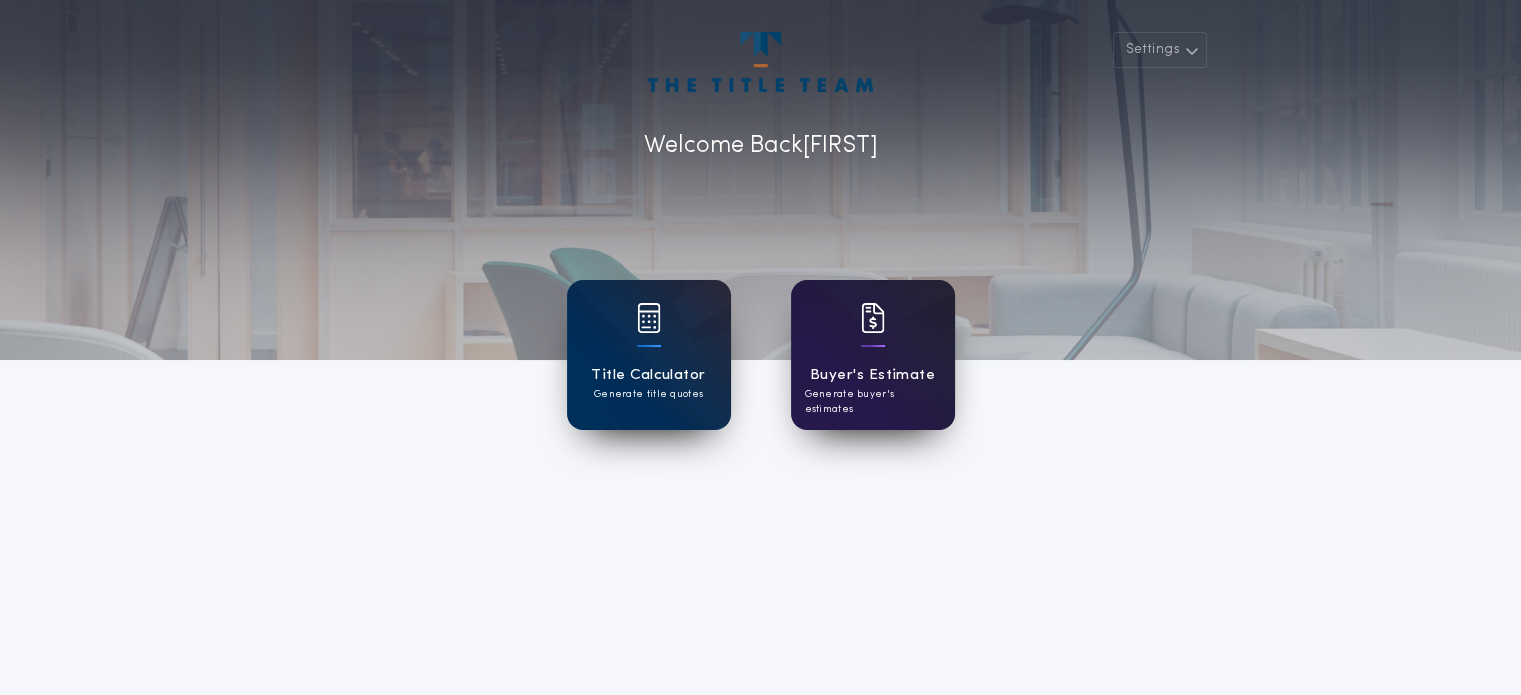 click on "Buyer's Estimate" at bounding box center [872, 375] 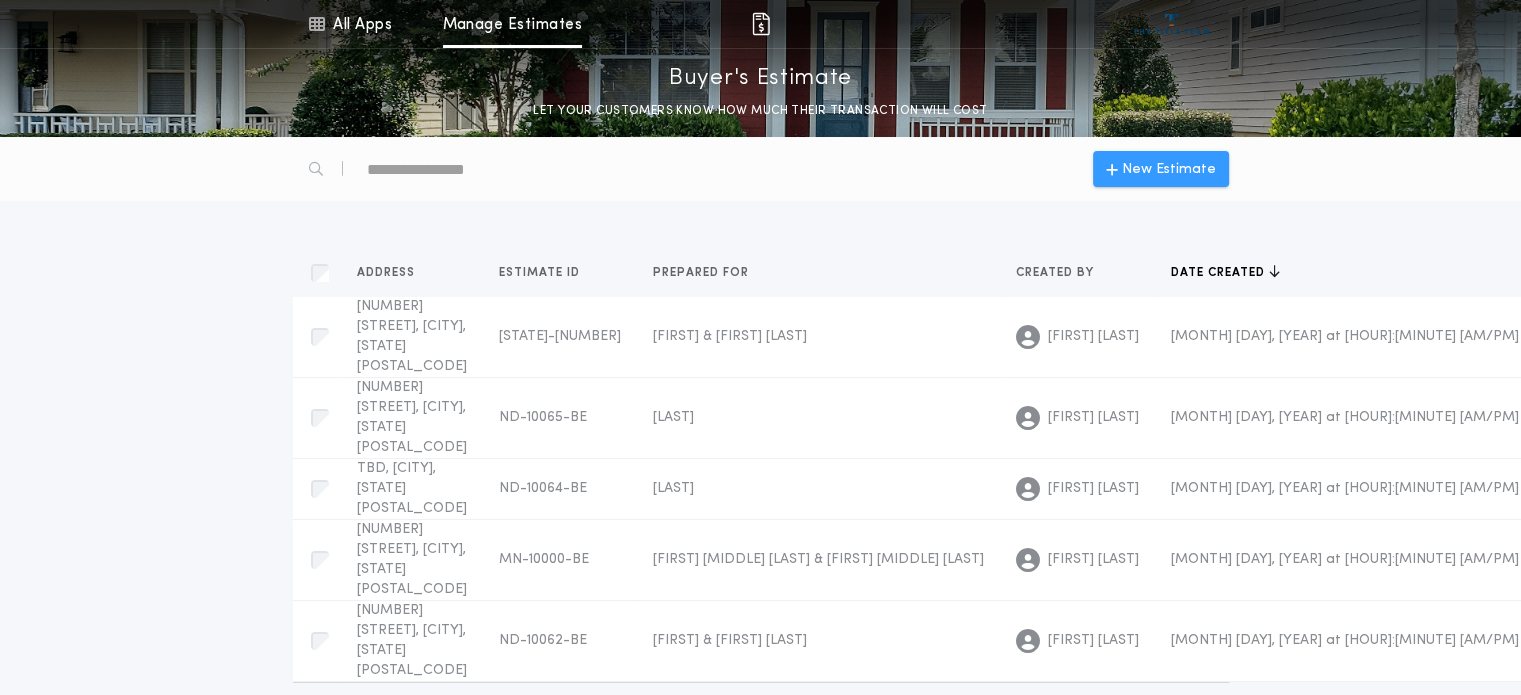 click on "New Estimate" at bounding box center (1169, 169) 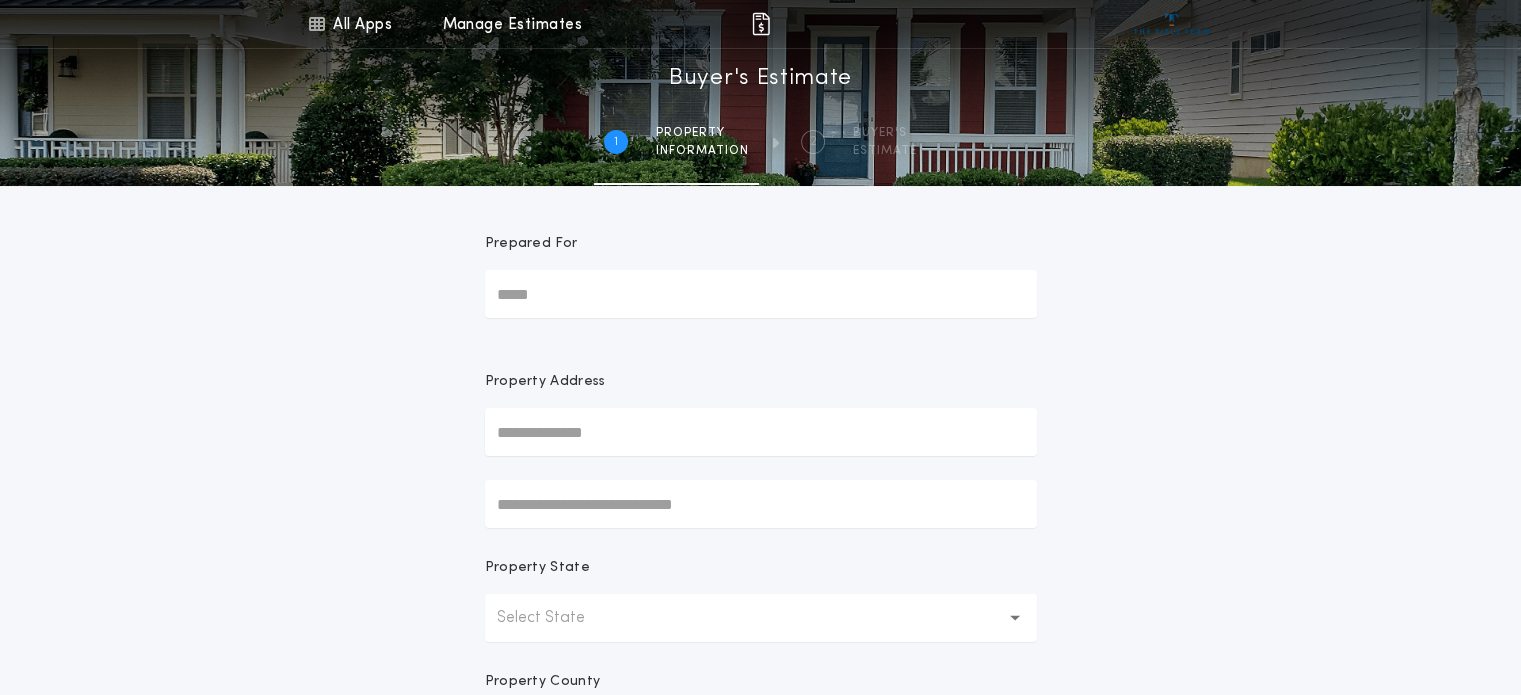 click on "Prepared For" at bounding box center [761, 294] 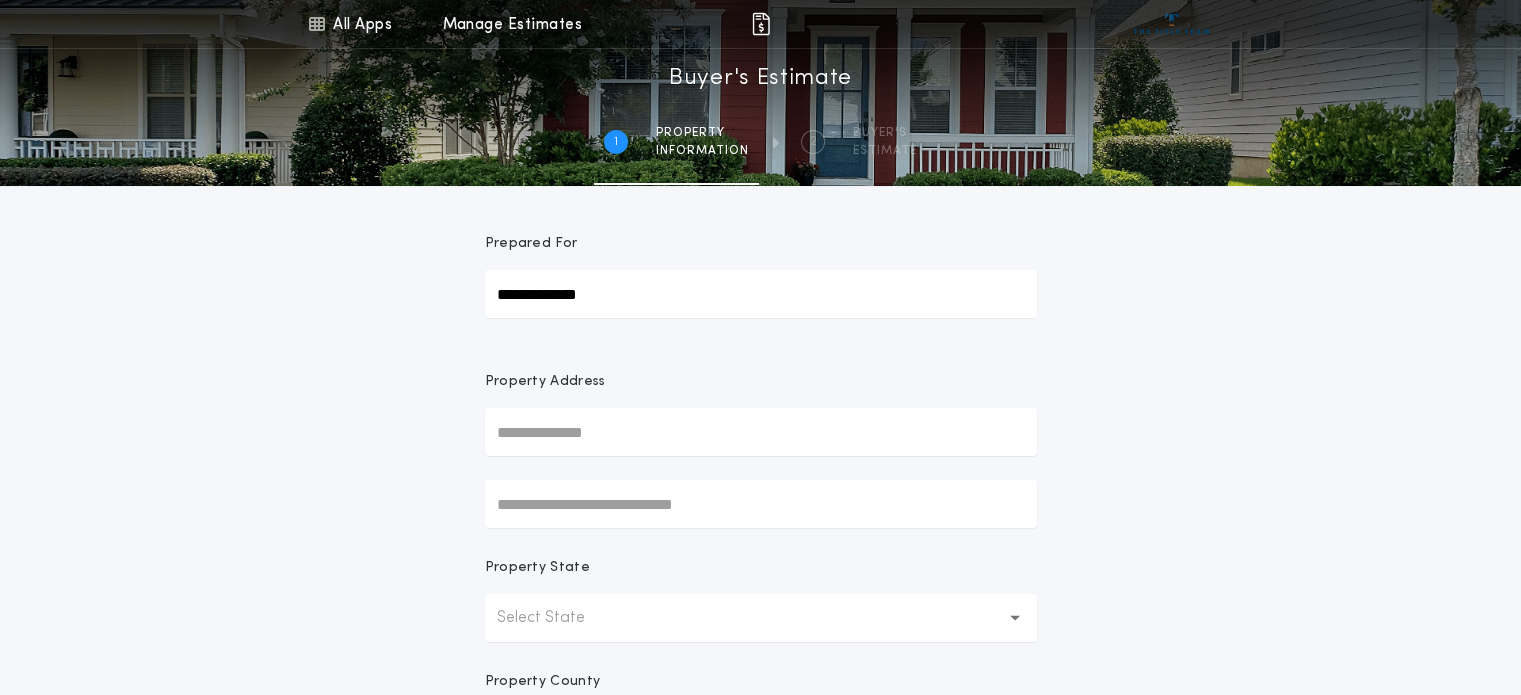type on "**********" 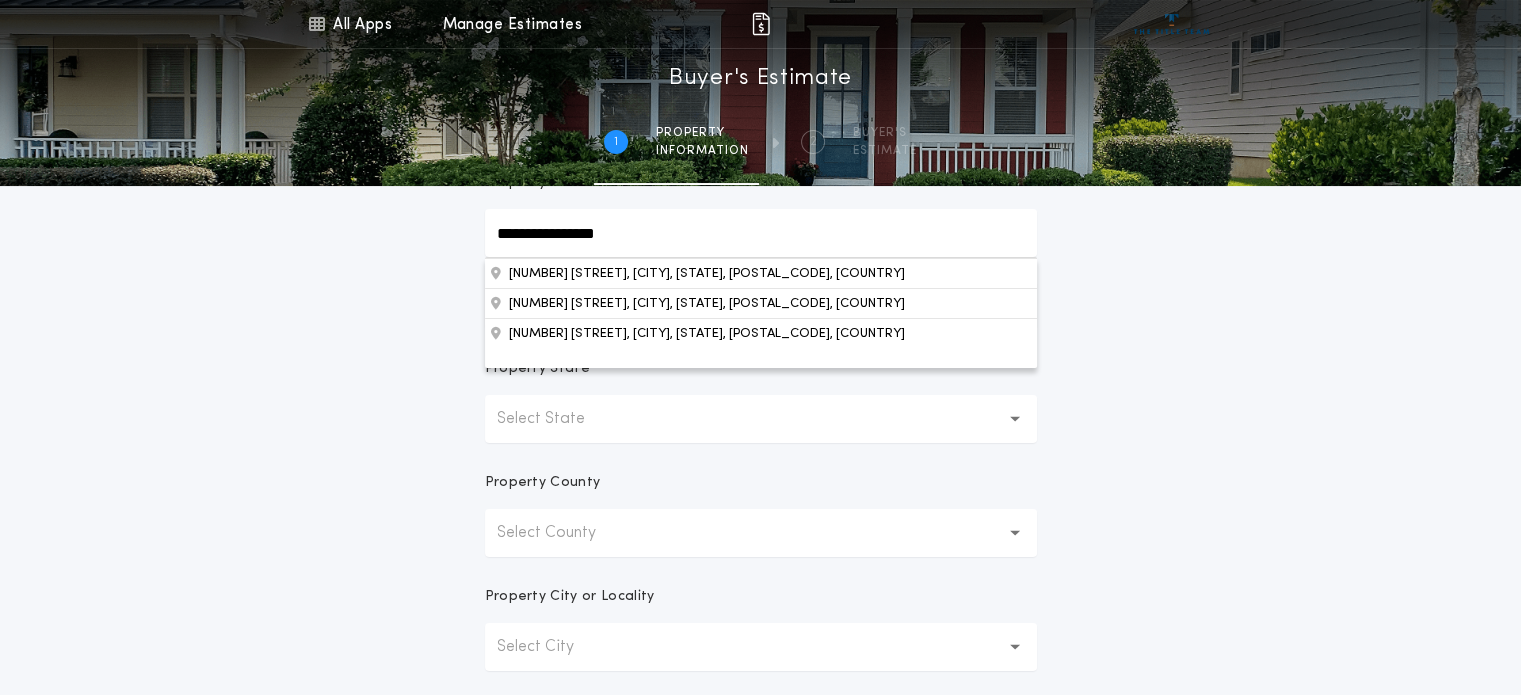 scroll, scrollTop: 200, scrollLeft: 0, axis: vertical 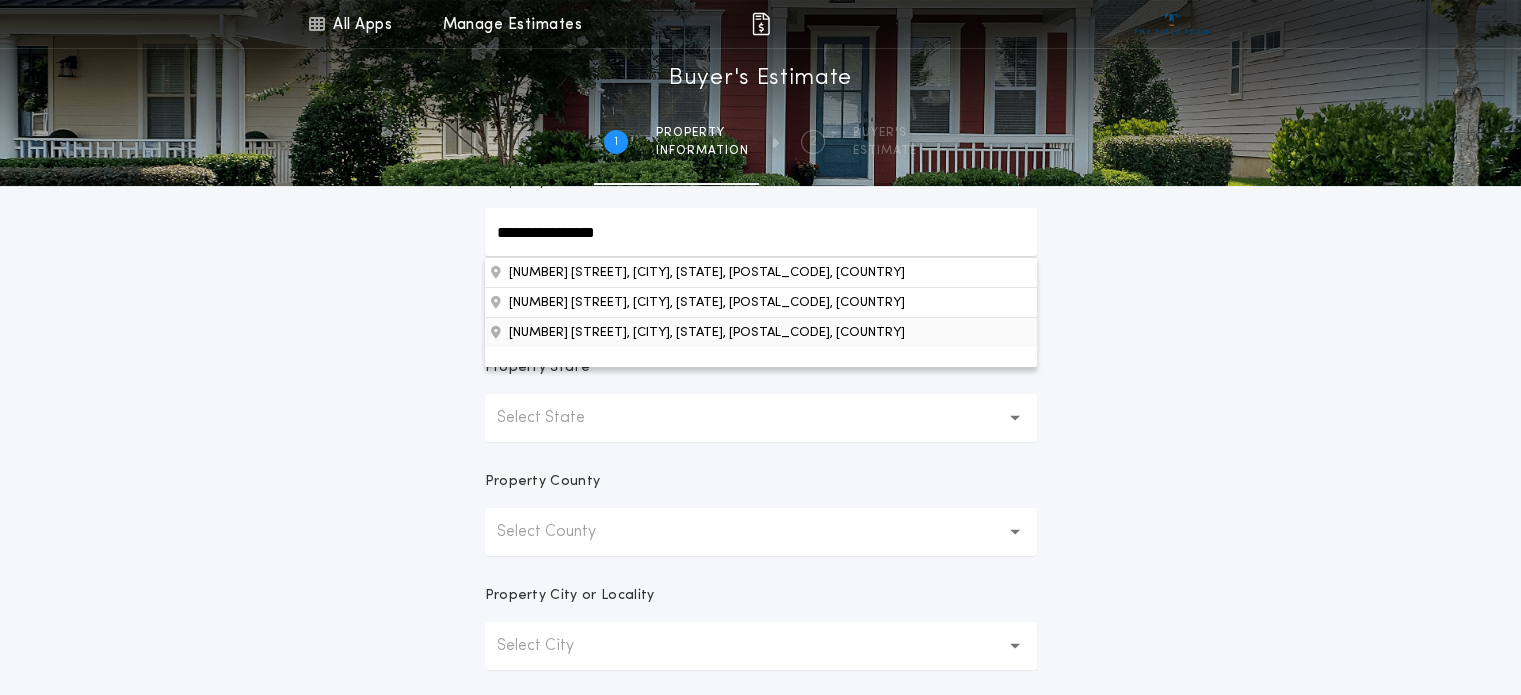 click on "[NUMBER] [STREET], [CITY], [STATE], [POSTAL_CODE], [COUNTRY]" at bounding box center (761, 332) 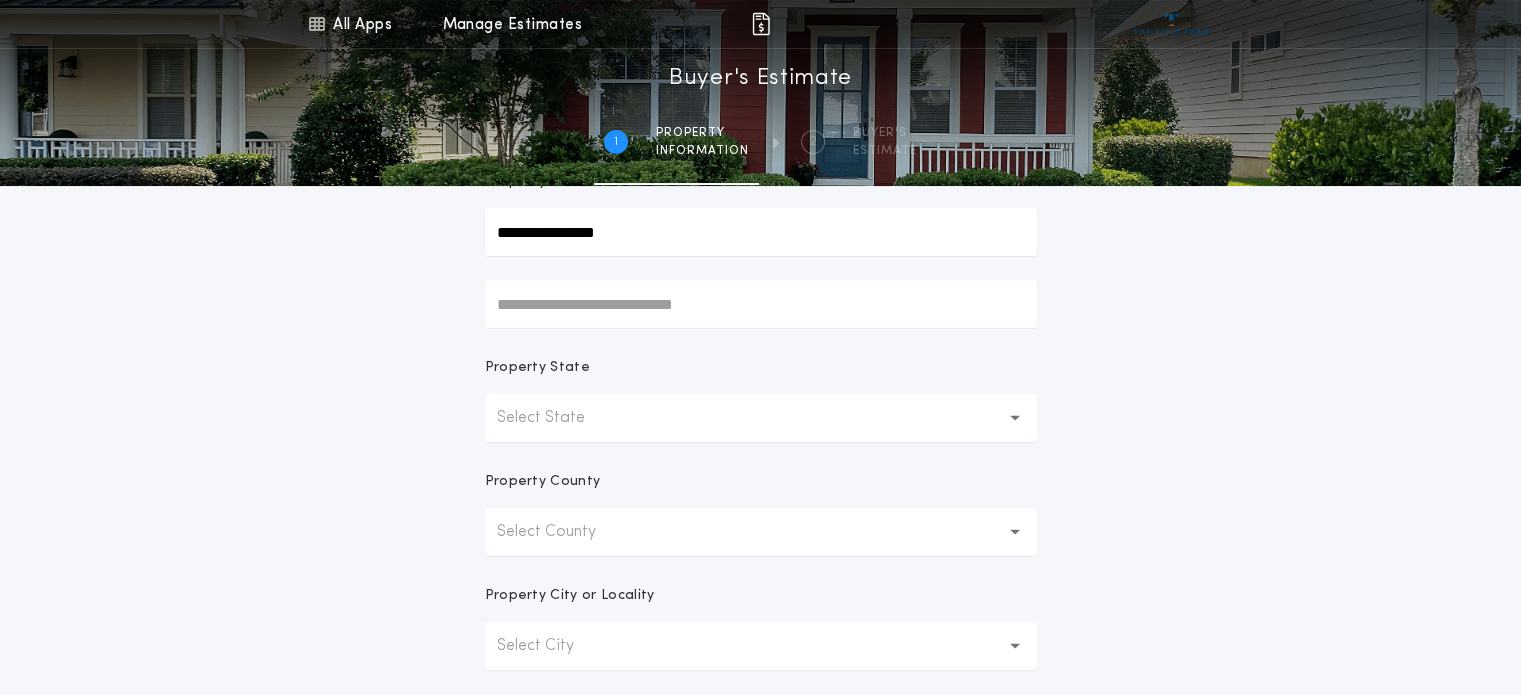 type on "**********" 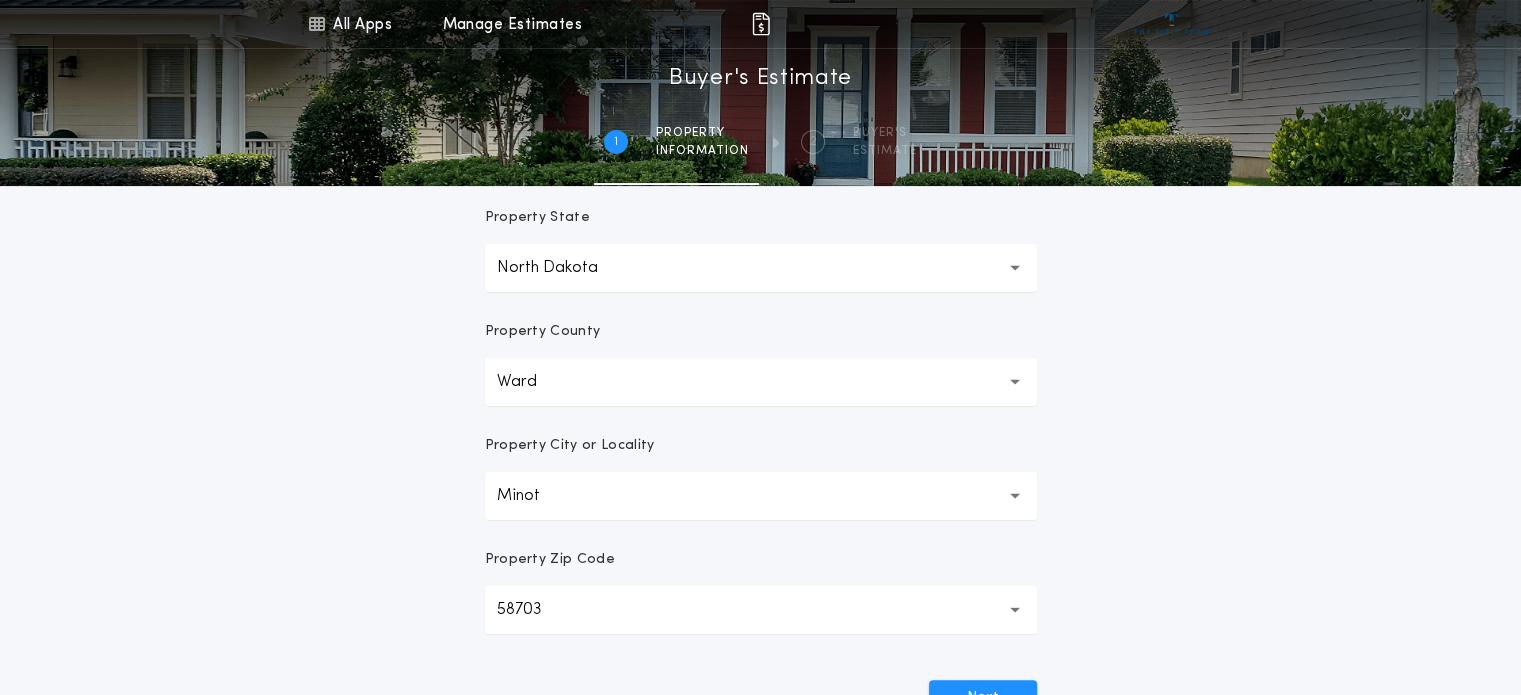 scroll, scrollTop: 400, scrollLeft: 0, axis: vertical 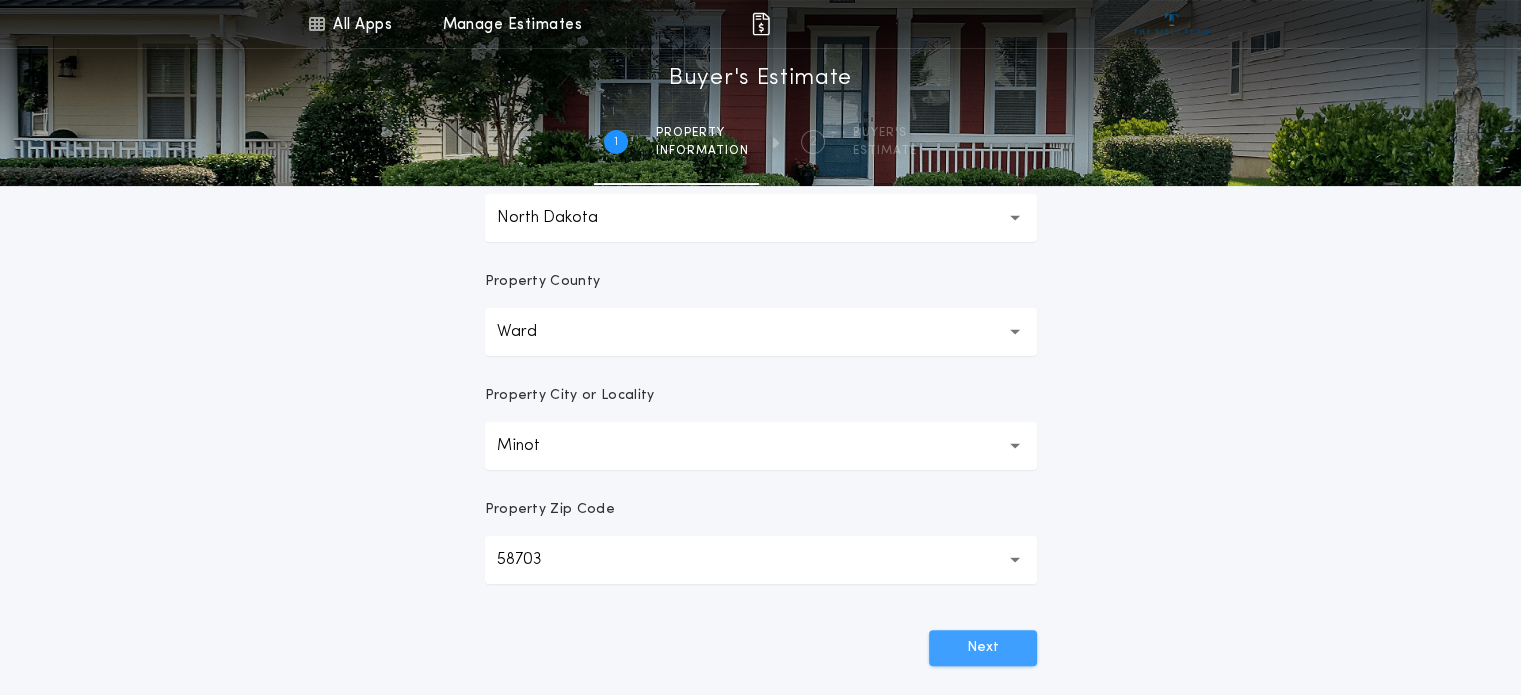 click on "Next" at bounding box center (983, 648) 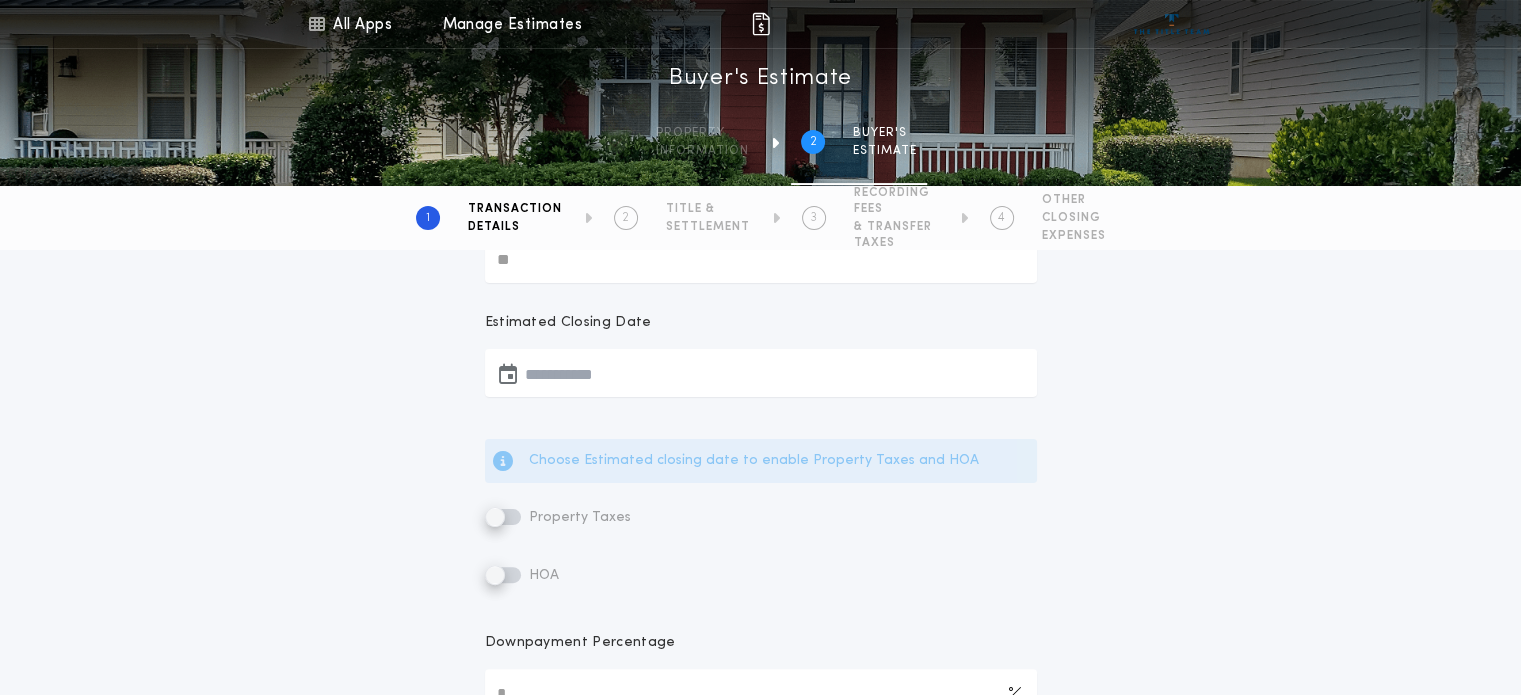 click at bounding box center [761, 373] 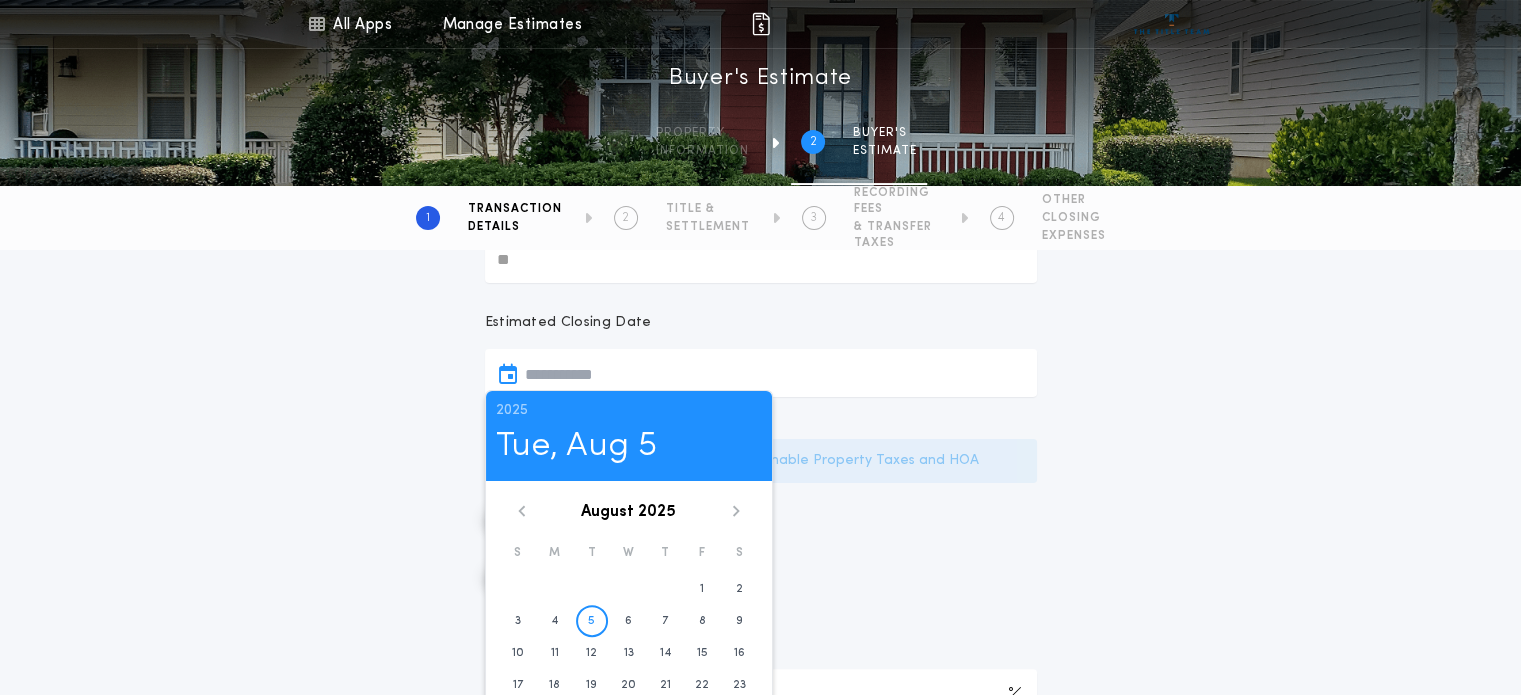 click 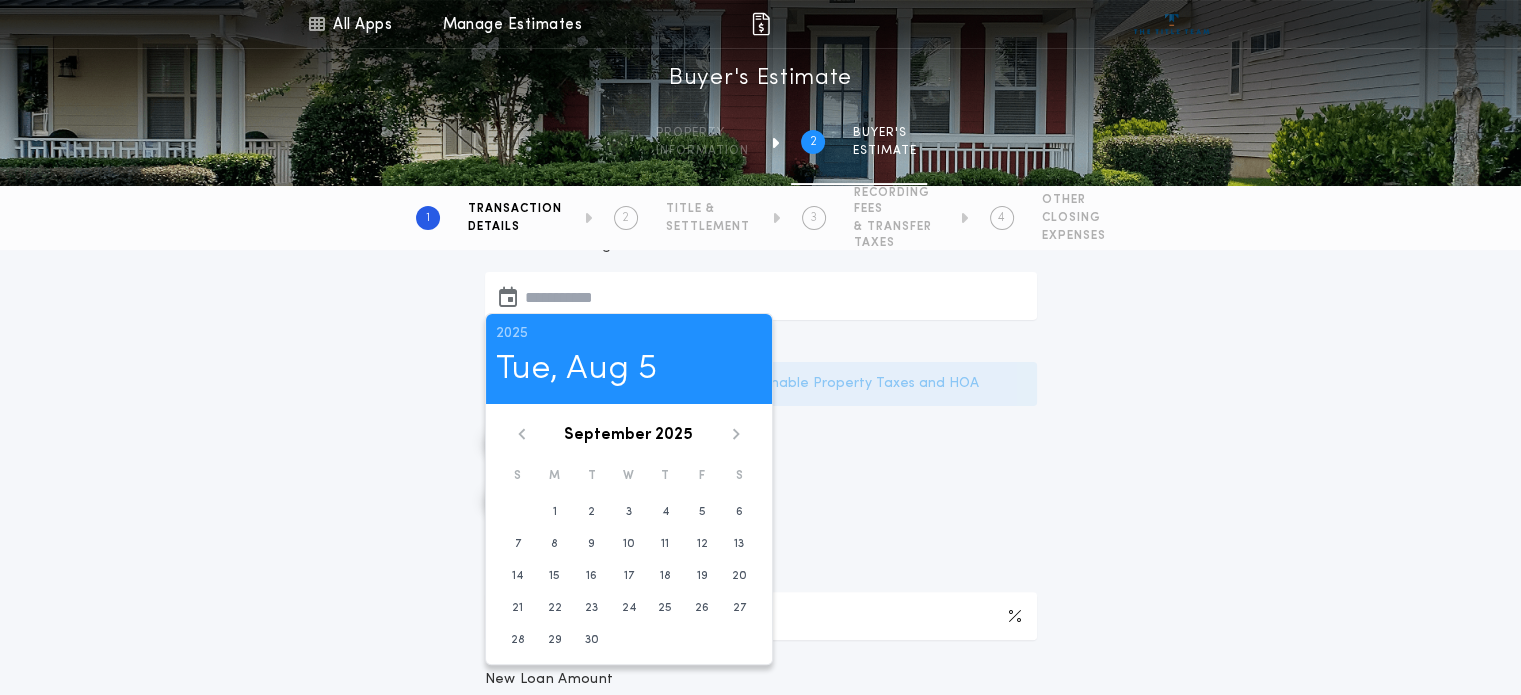 scroll, scrollTop: 600, scrollLeft: 0, axis: vertical 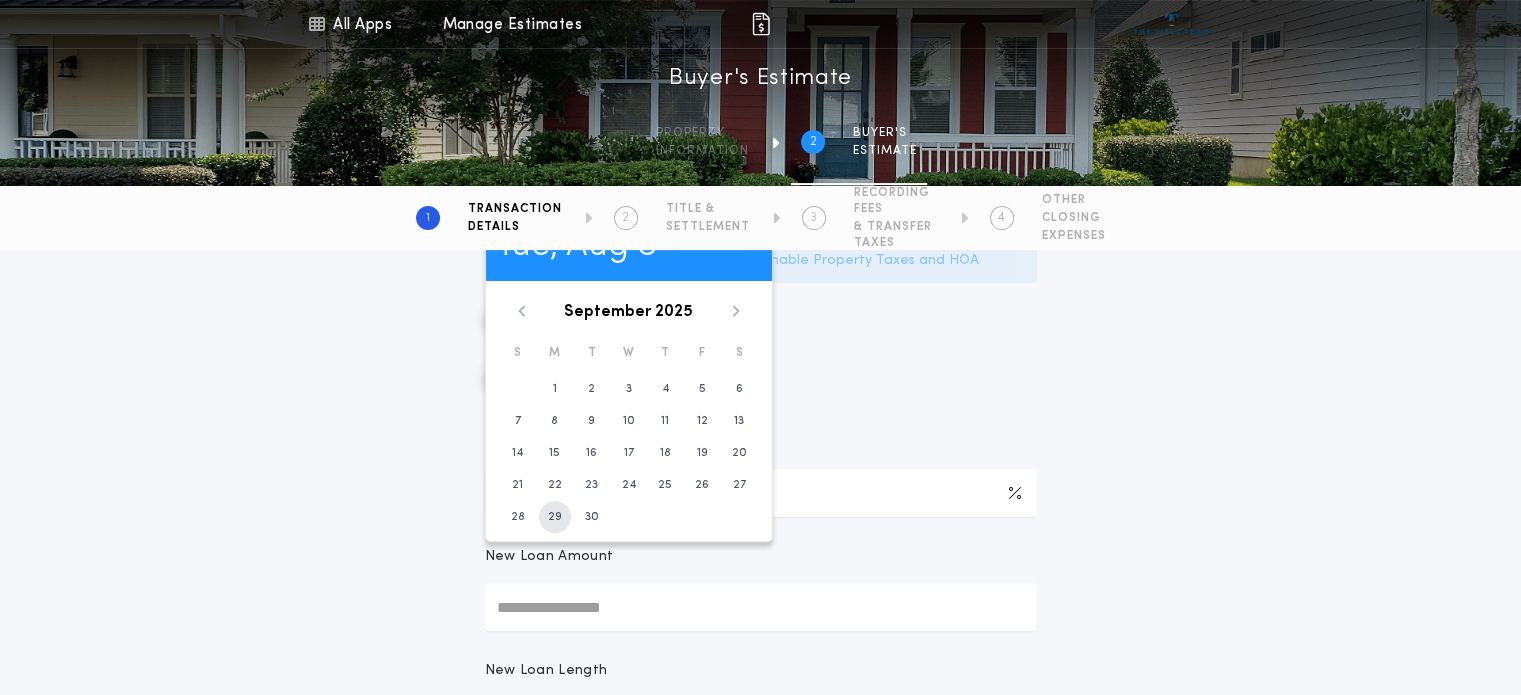 click on "29" at bounding box center (555, 517) 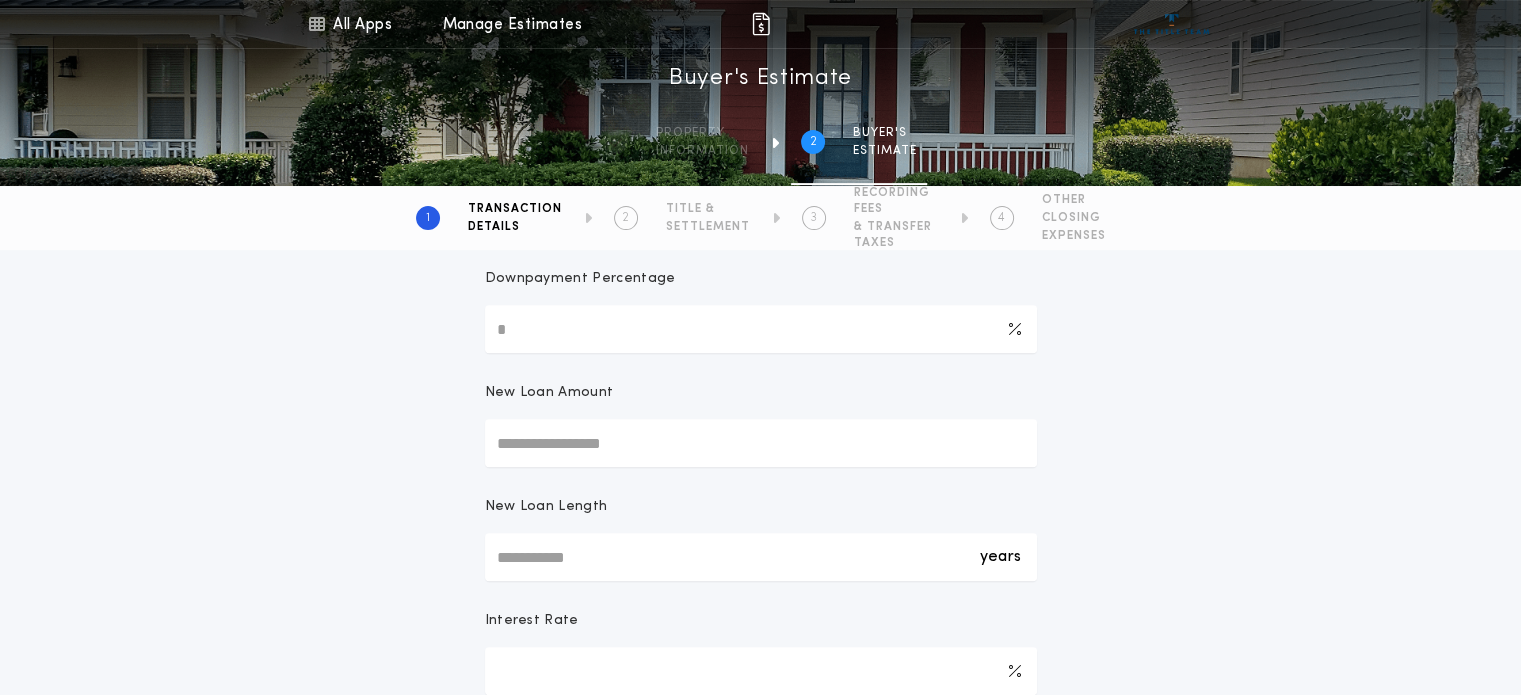 scroll, scrollTop: 700, scrollLeft: 0, axis: vertical 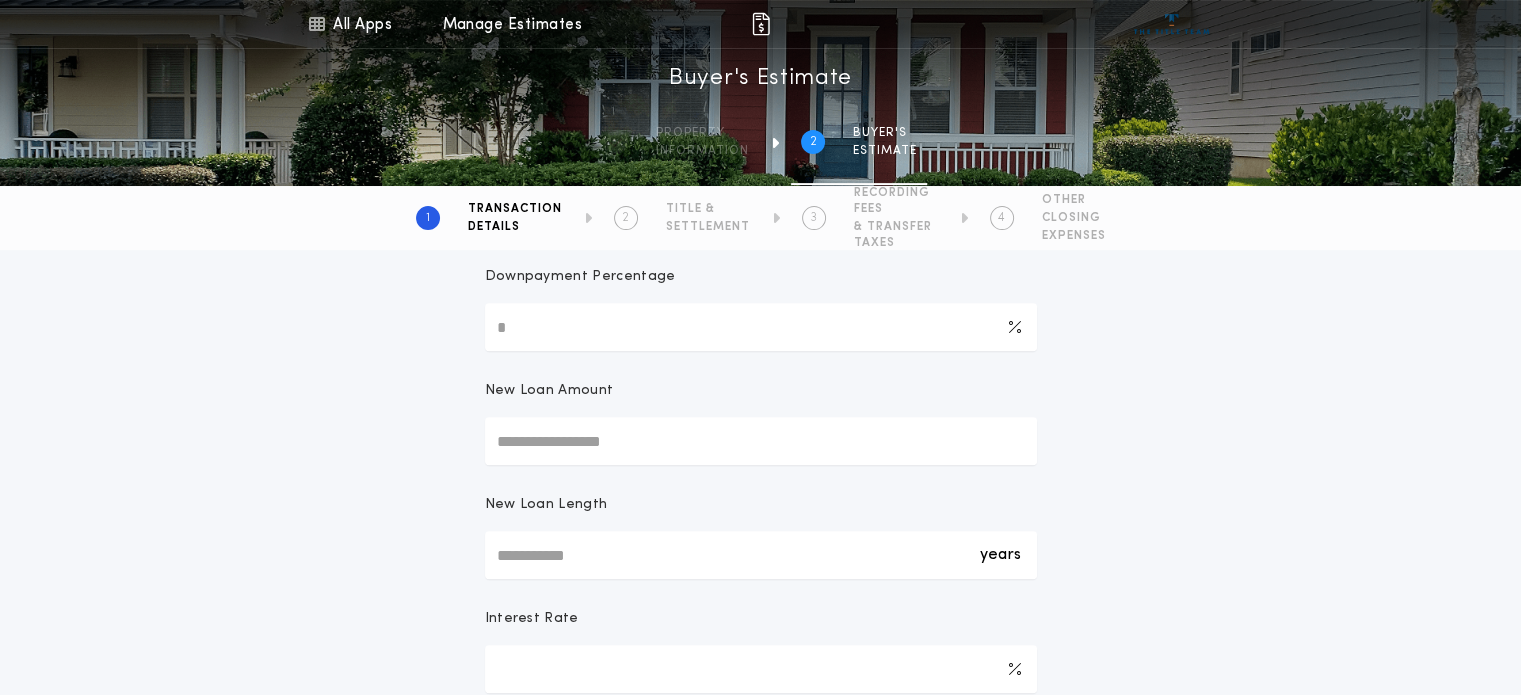 click on "New Loan Amount" at bounding box center [761, 441] 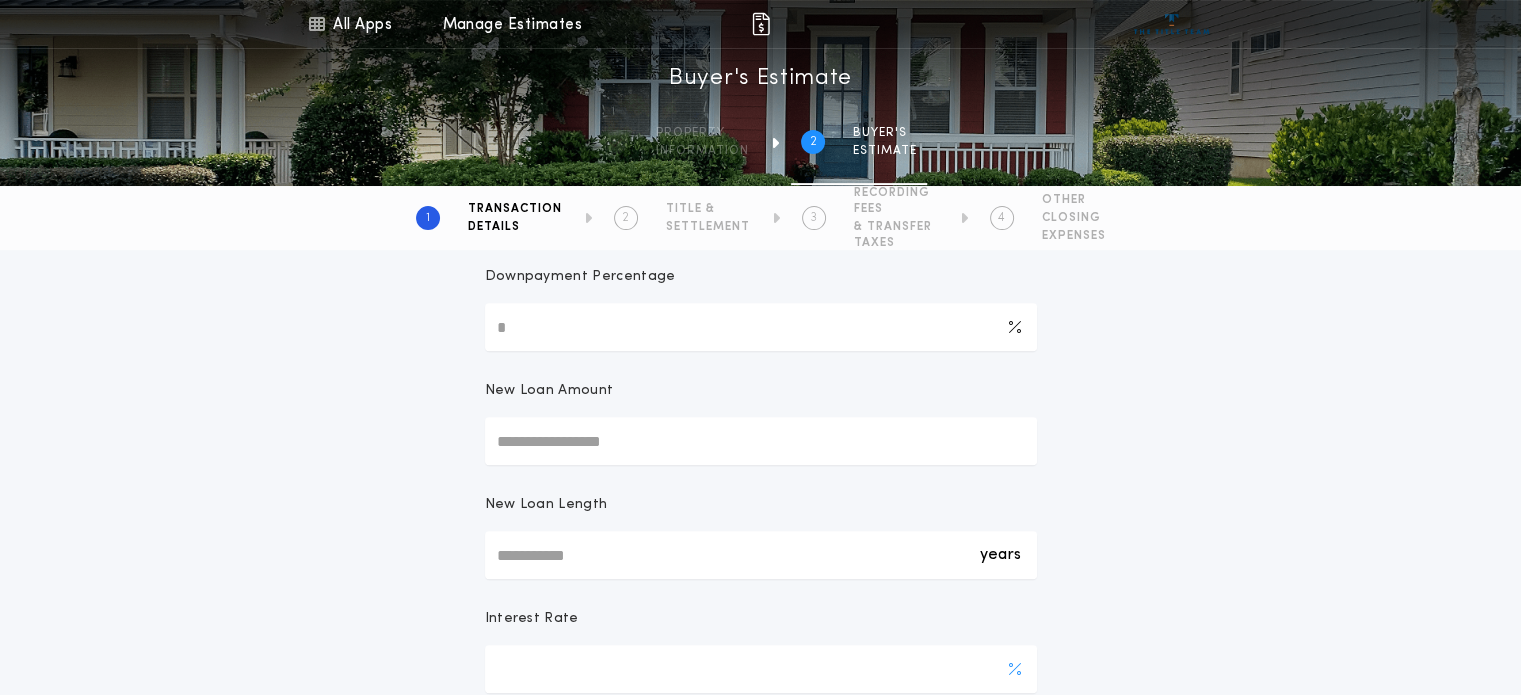 type 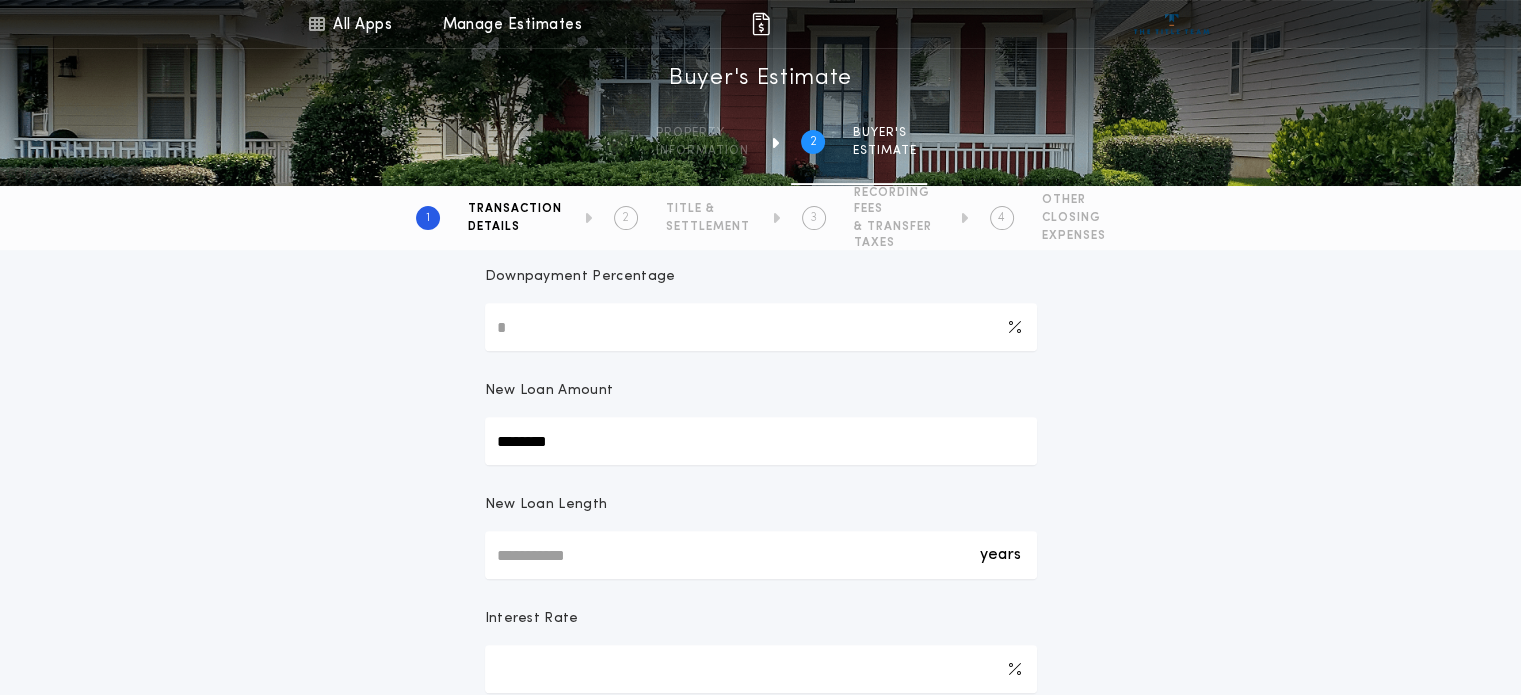 type on "********" 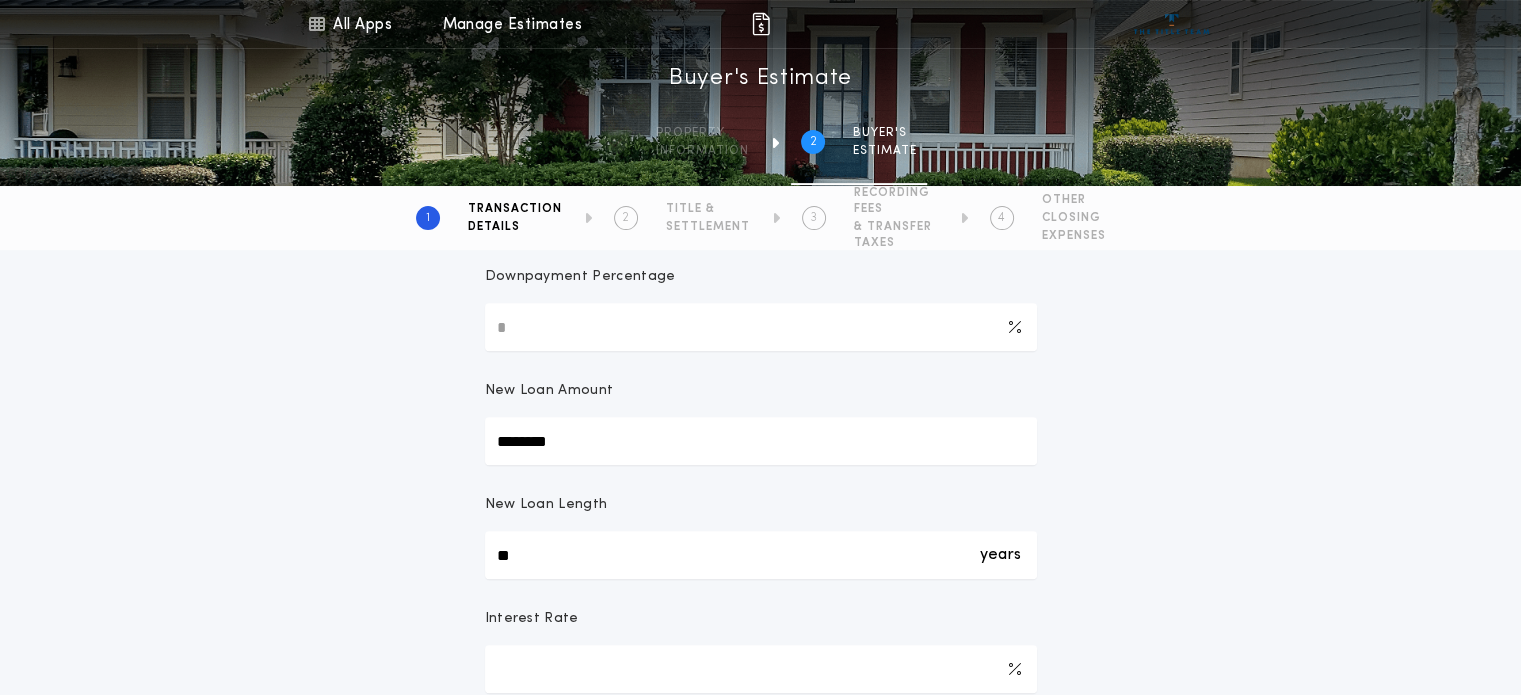 type on "**" 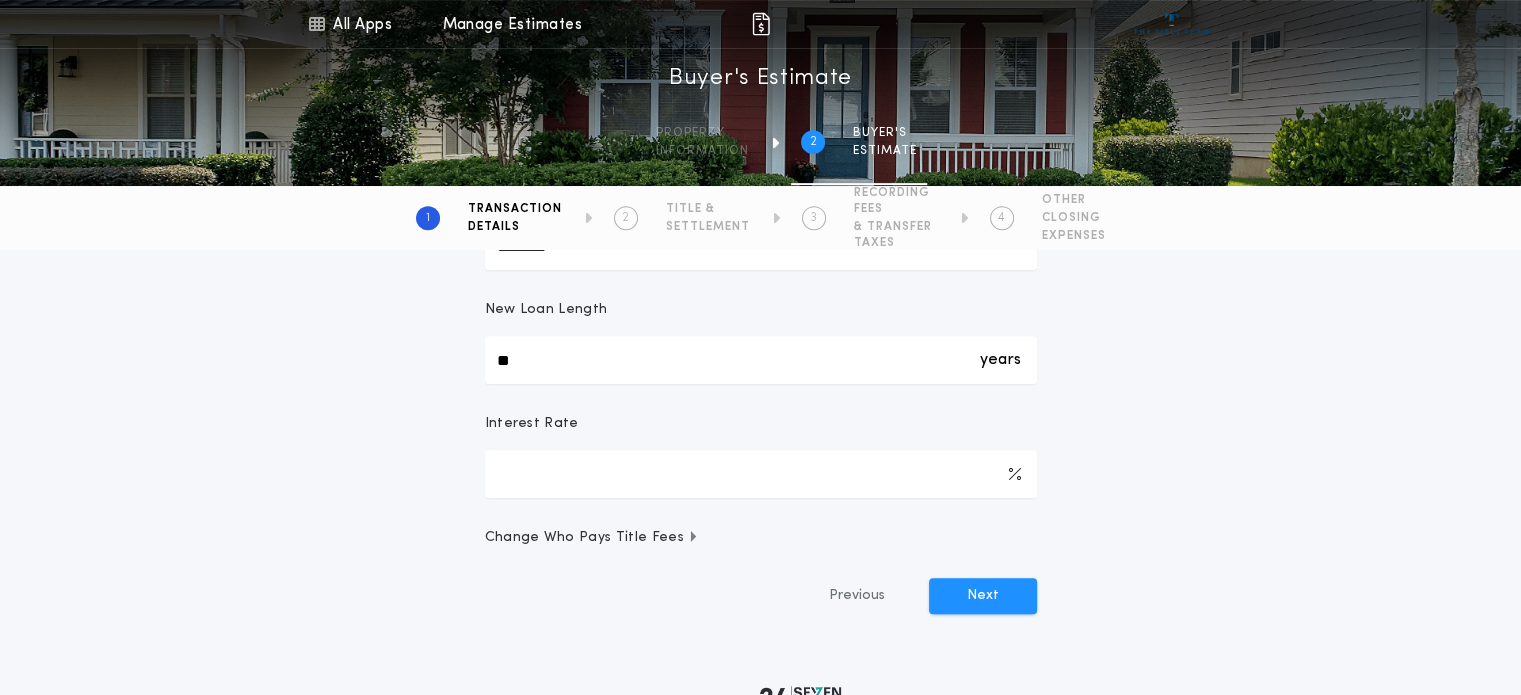 scroll, scrollTop: 900, scrollLeft: 0, axis: vertical 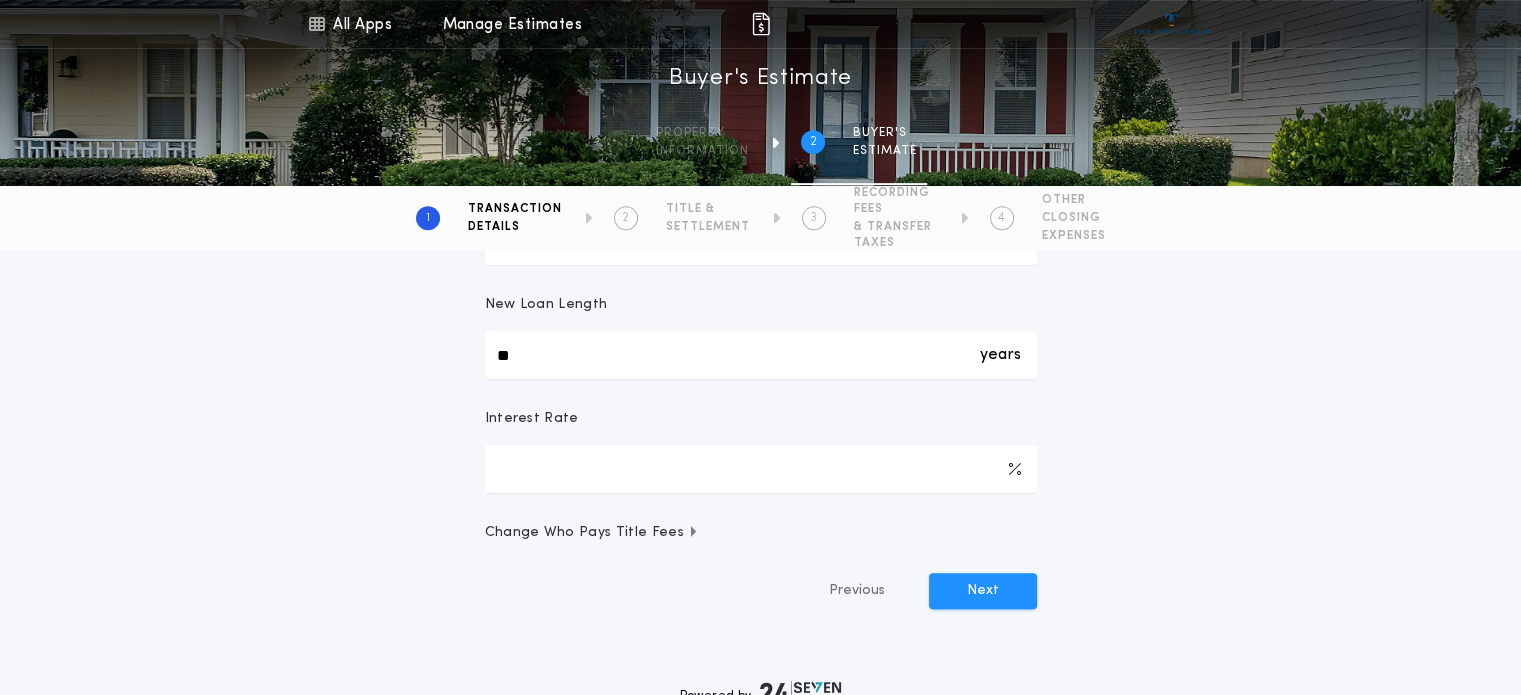 type on "*****" 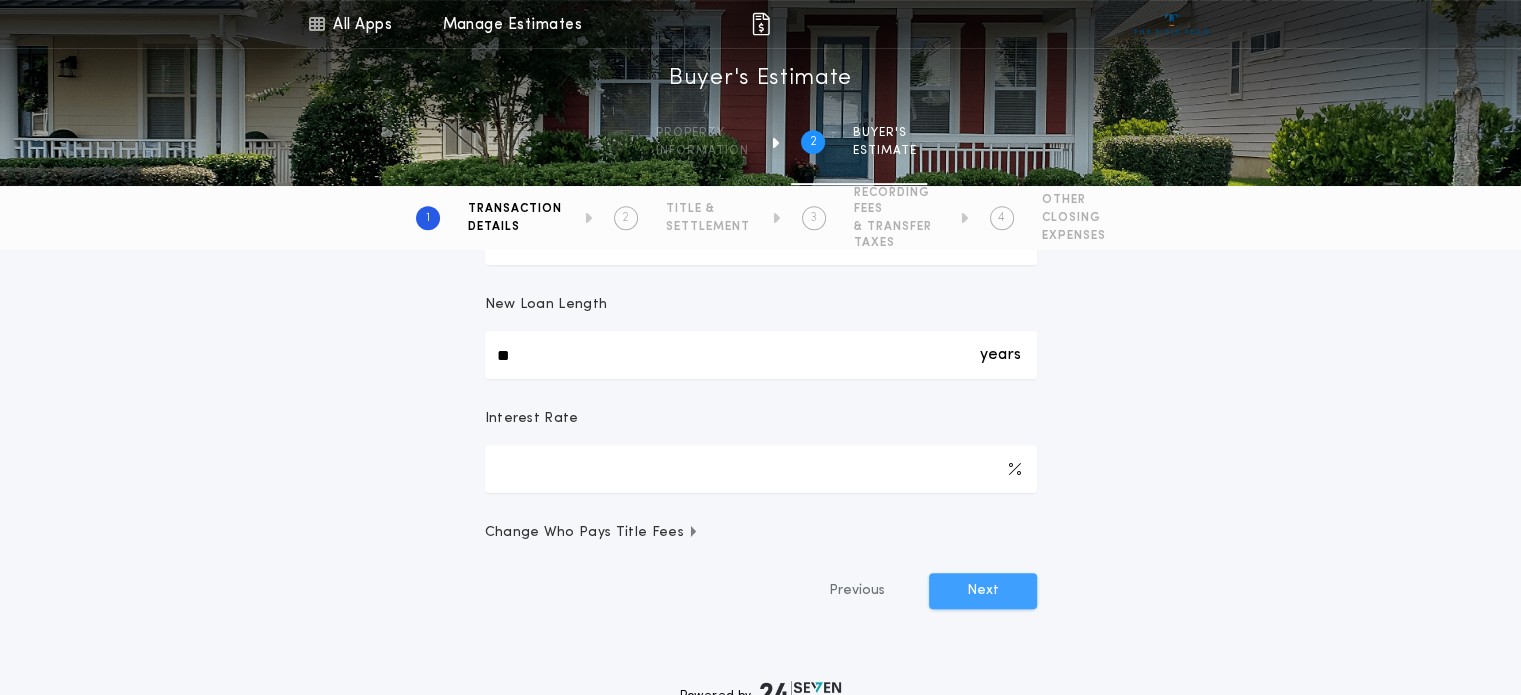 click on "Next" at bounding box center [983, 591] 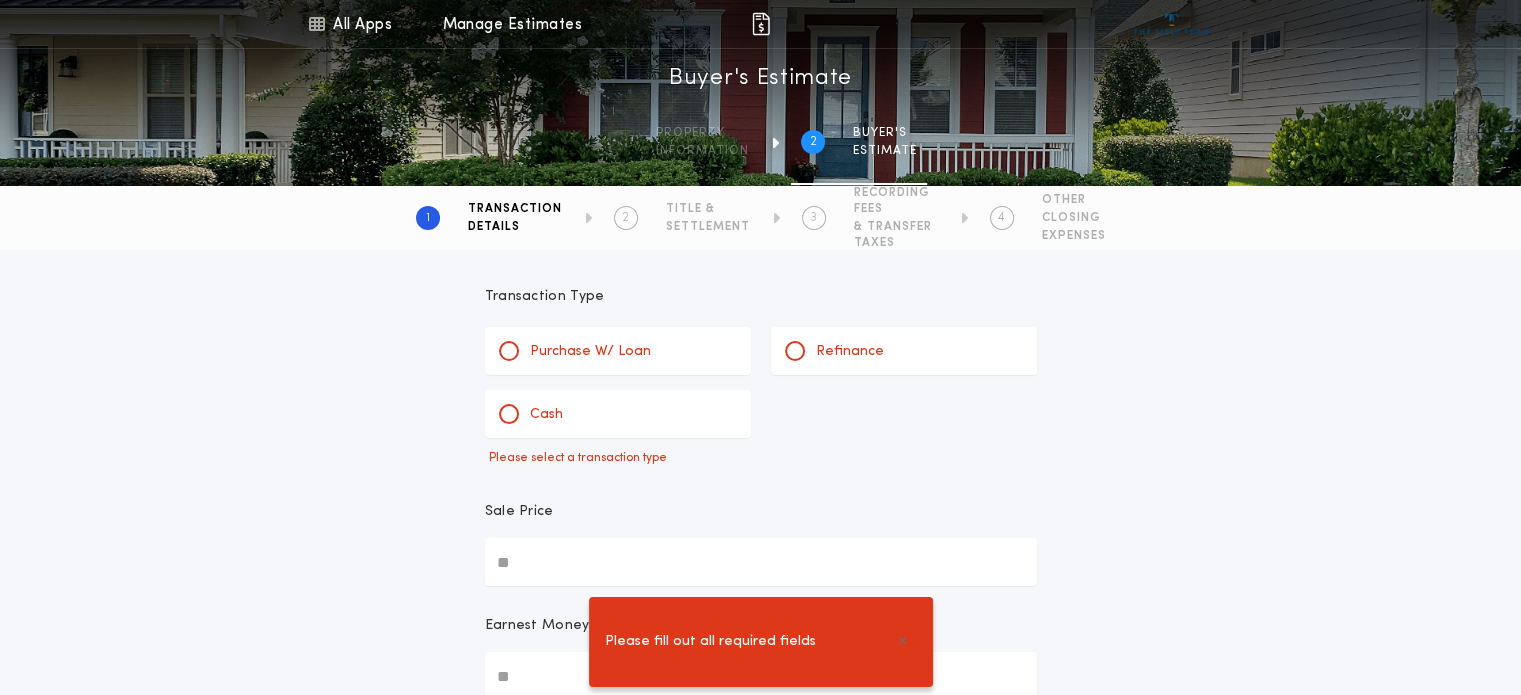 scroll, scrollTop: 0, scrollLeft: 0, axis: both 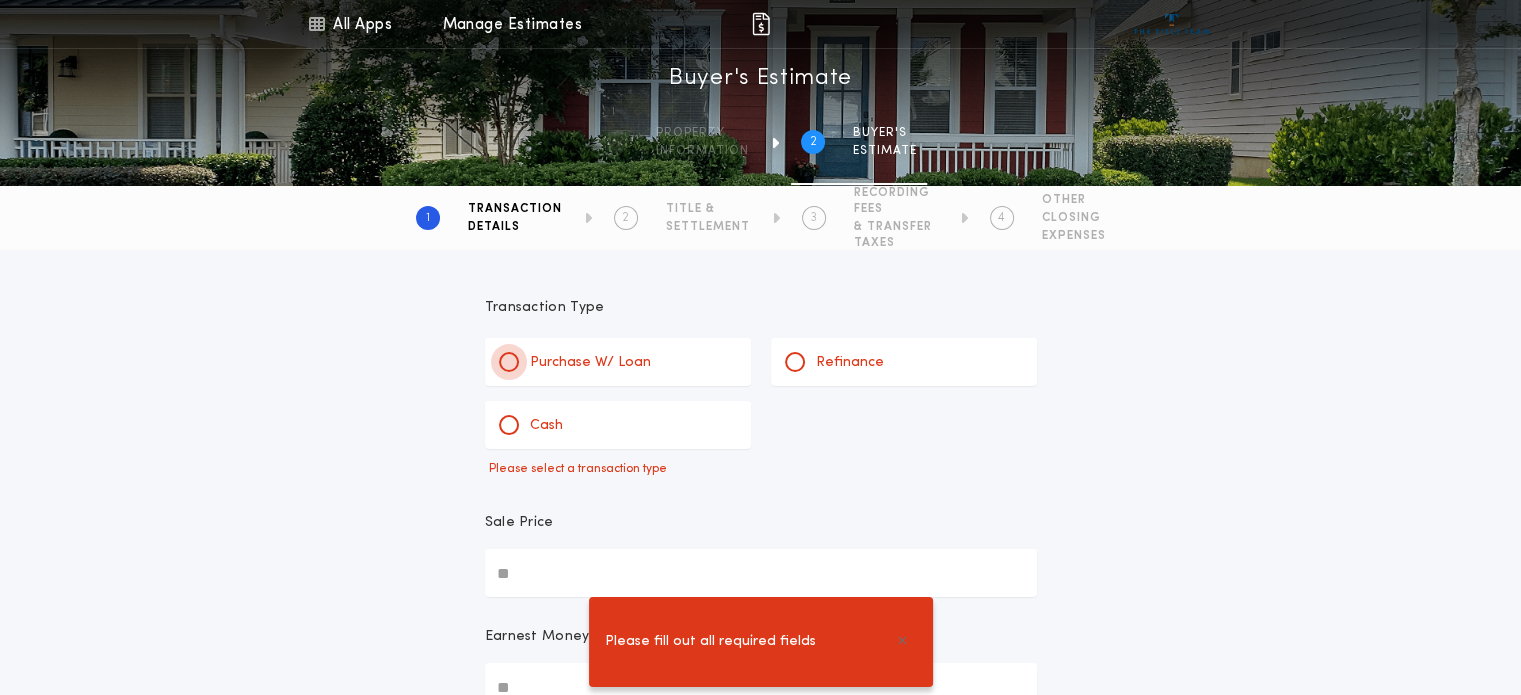 click at bounding box center (509, 362) 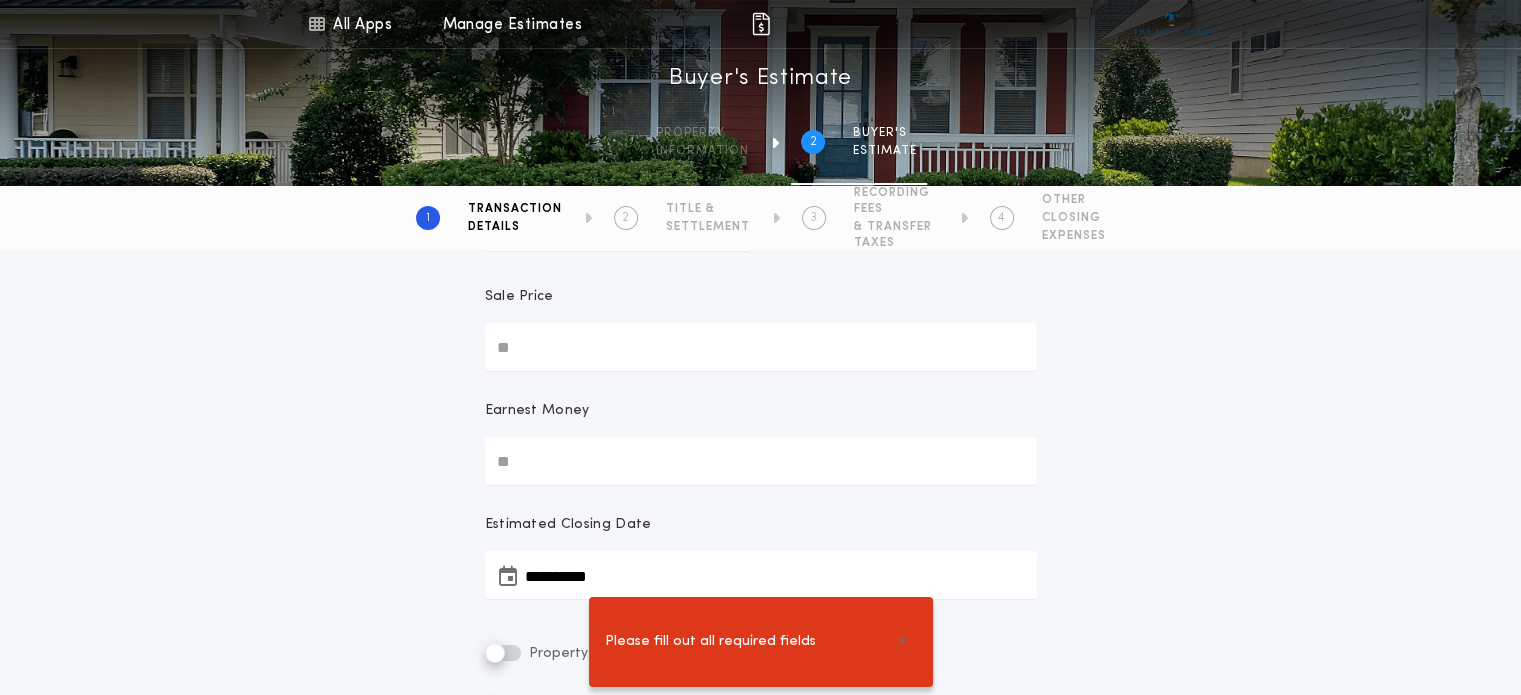 scroll, scrollTop: 200, scrollLeft: 0, axis: vertical 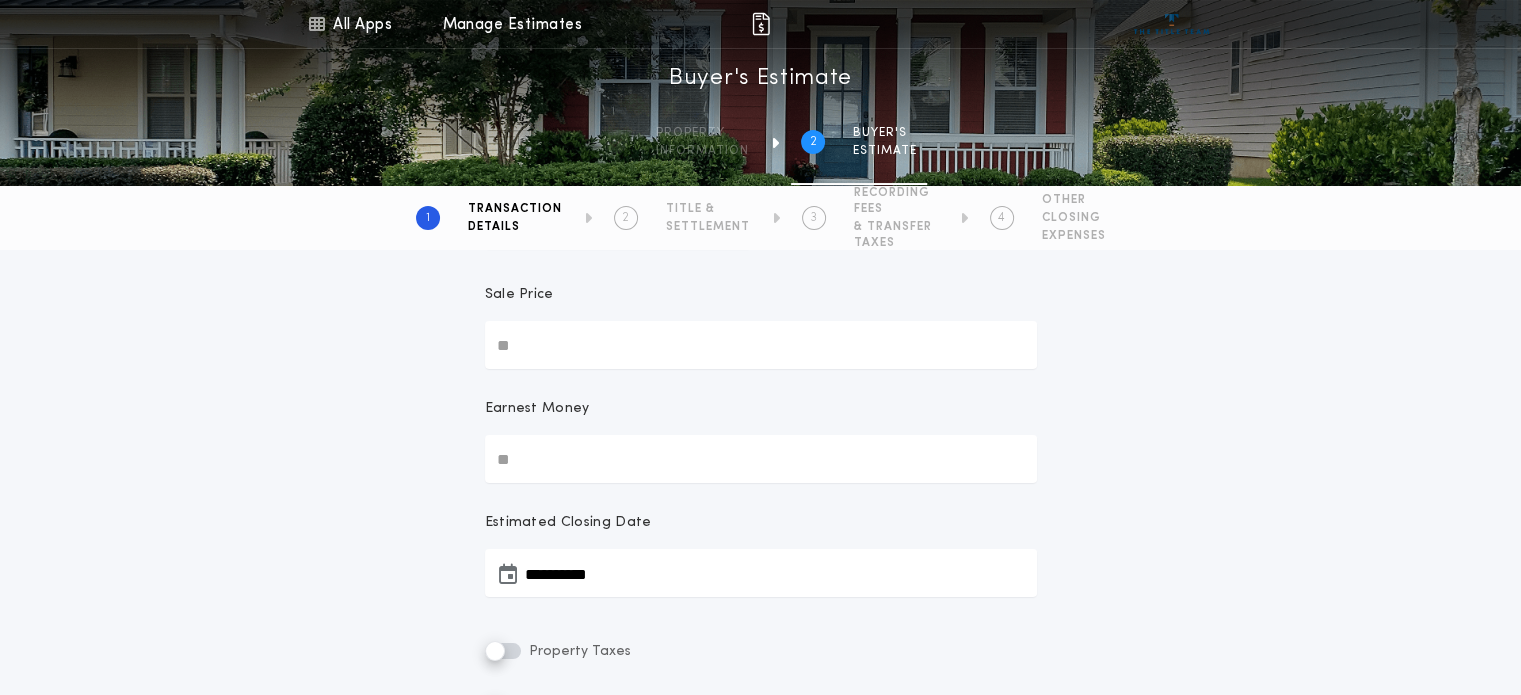 drag, startPoint x: 471, startPoint y: 351, endPoint x: 367, endPoint y: 351, distance: 104 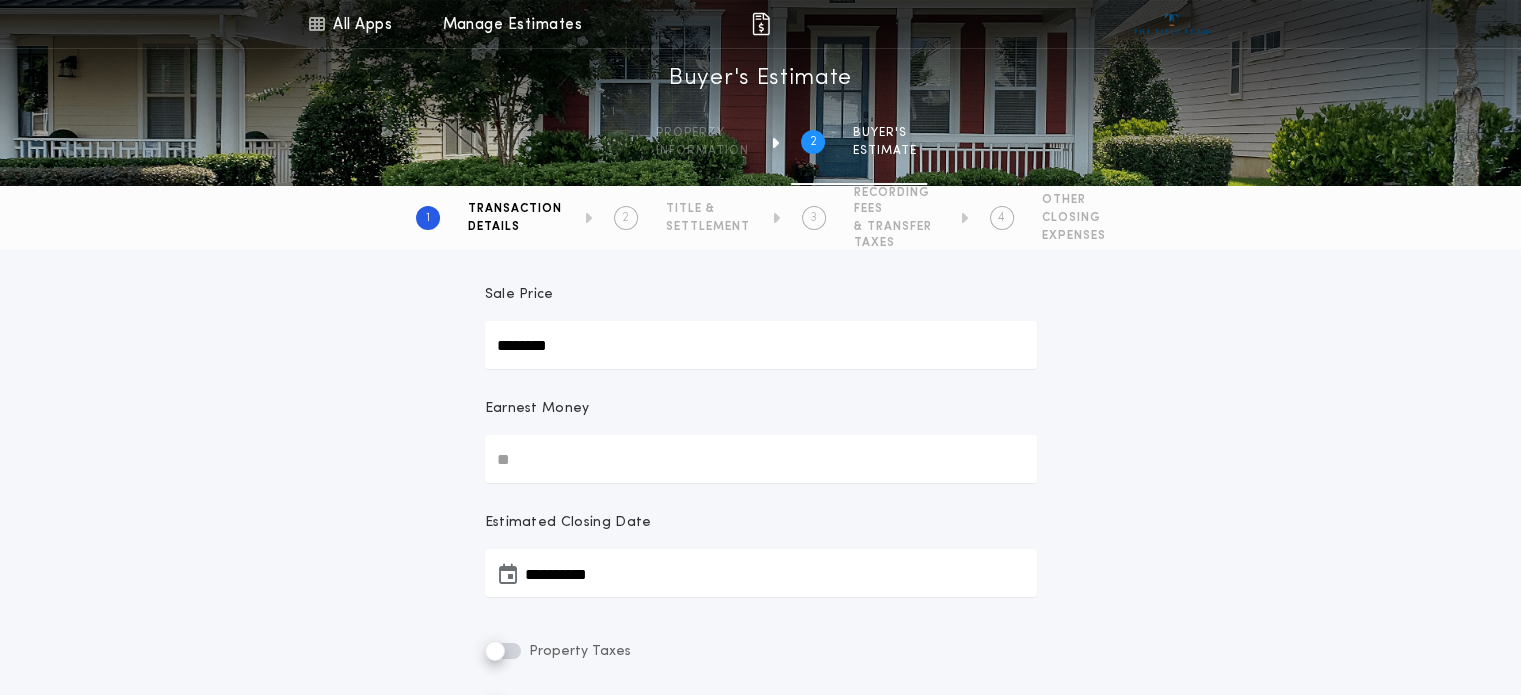 type on "********" 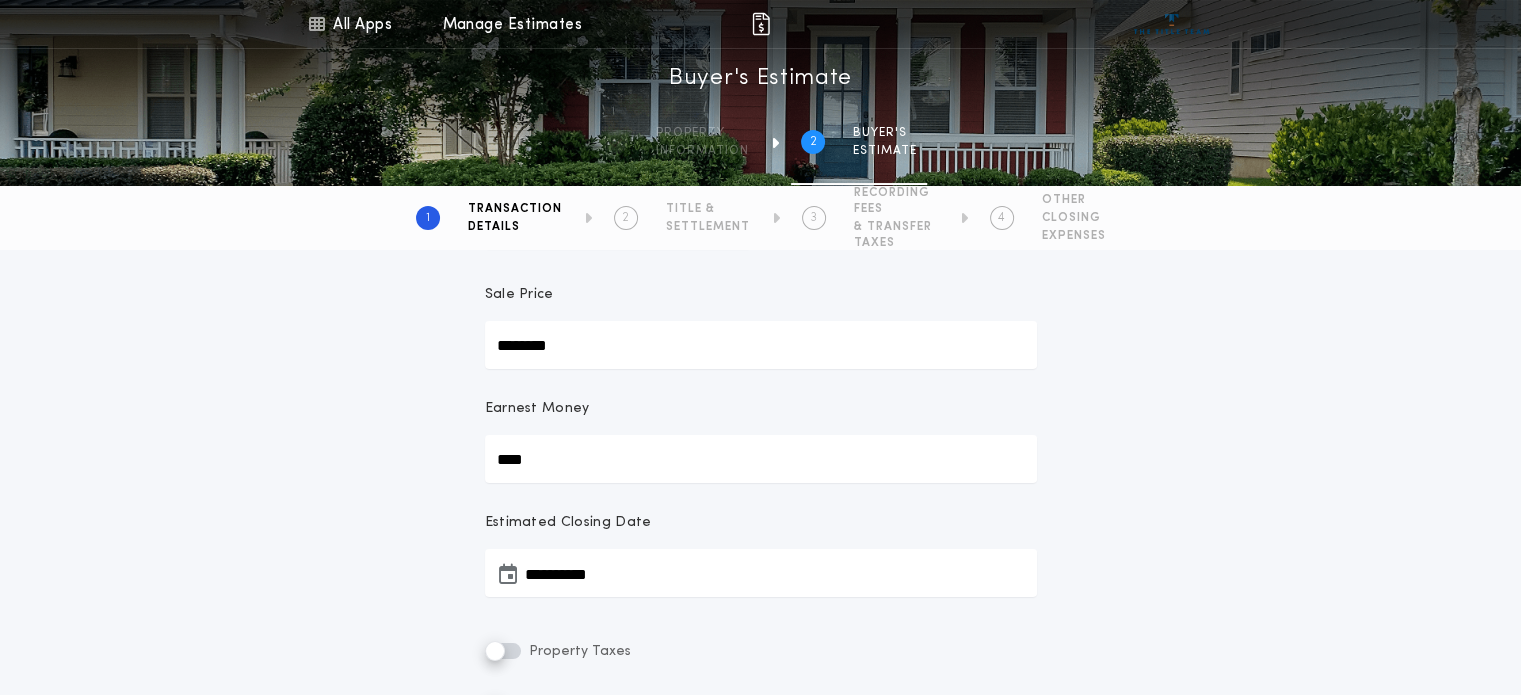 type on "****" 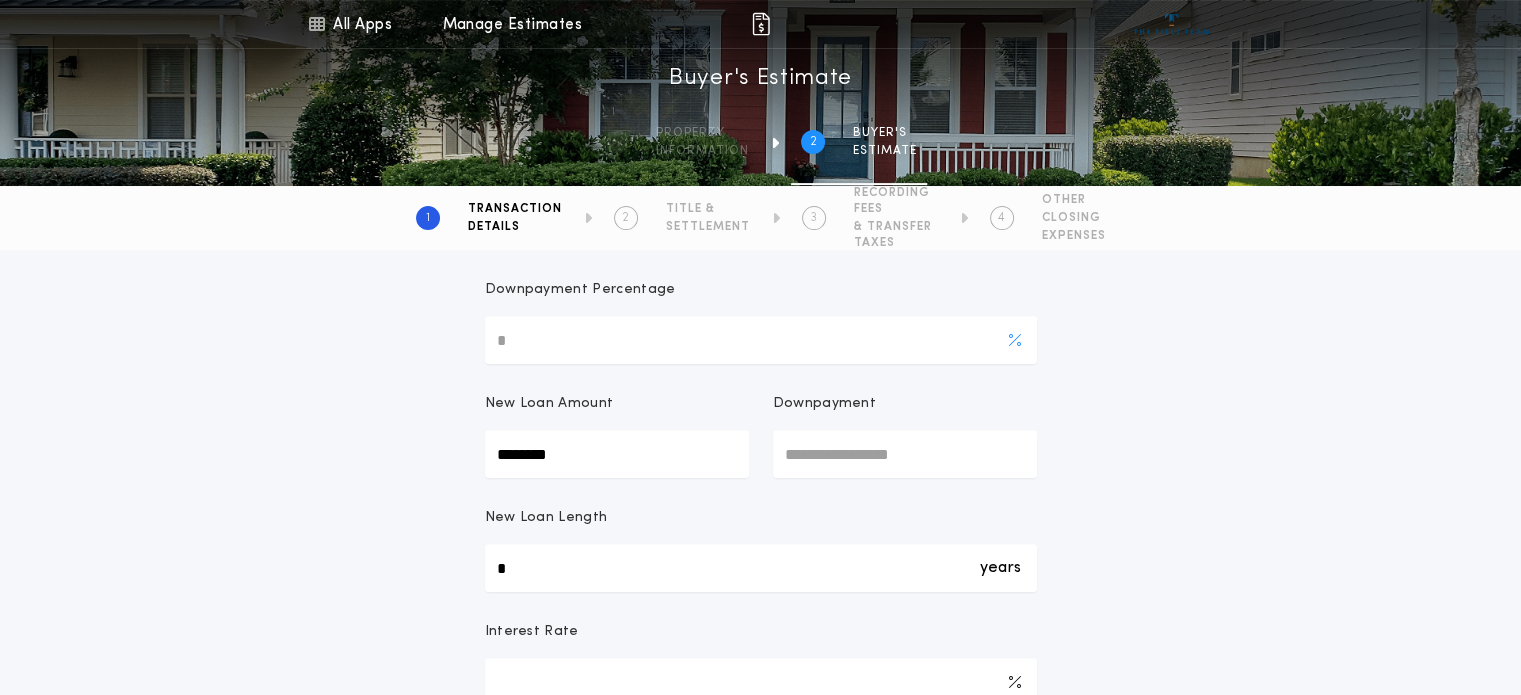 scroll, scrollTop: 700, scrollLeft: 0, axis: vertical 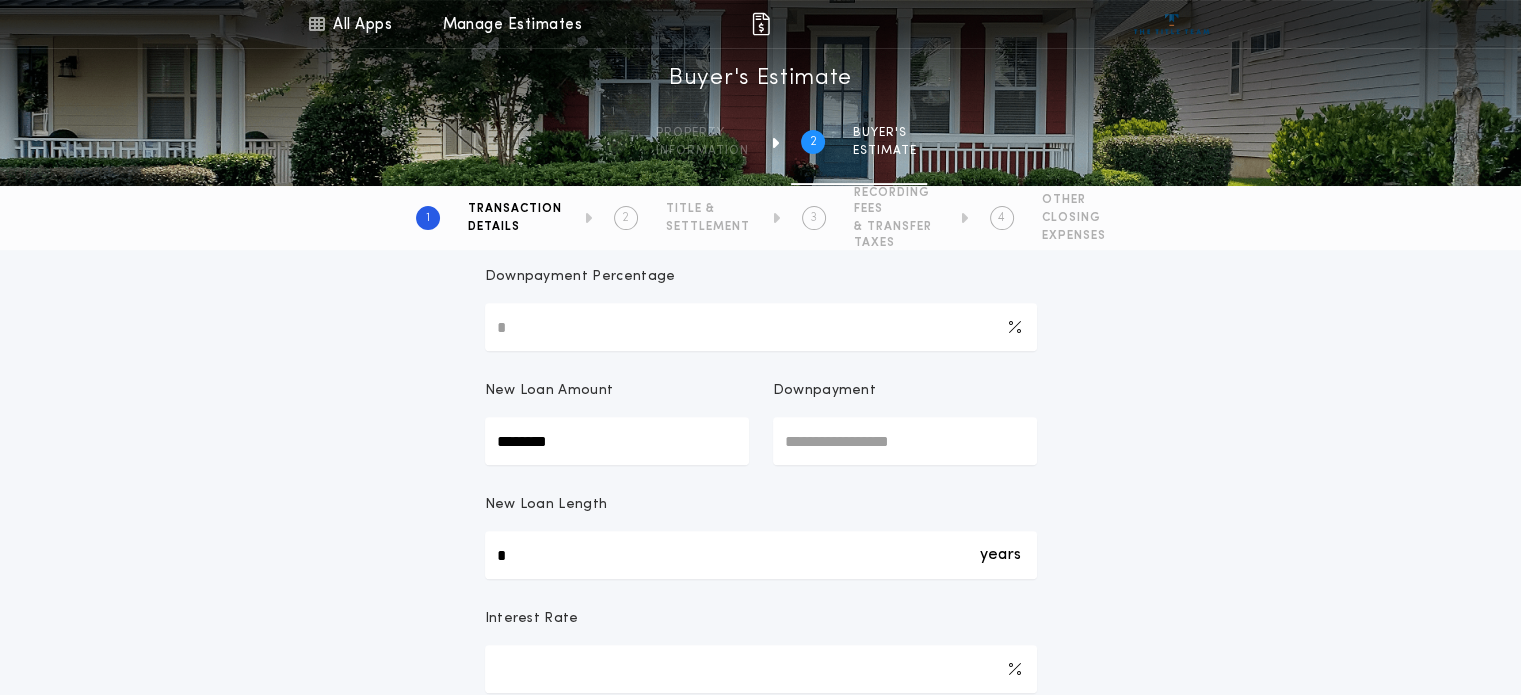 click on "Downpayment" at bounding box center [905, 441] 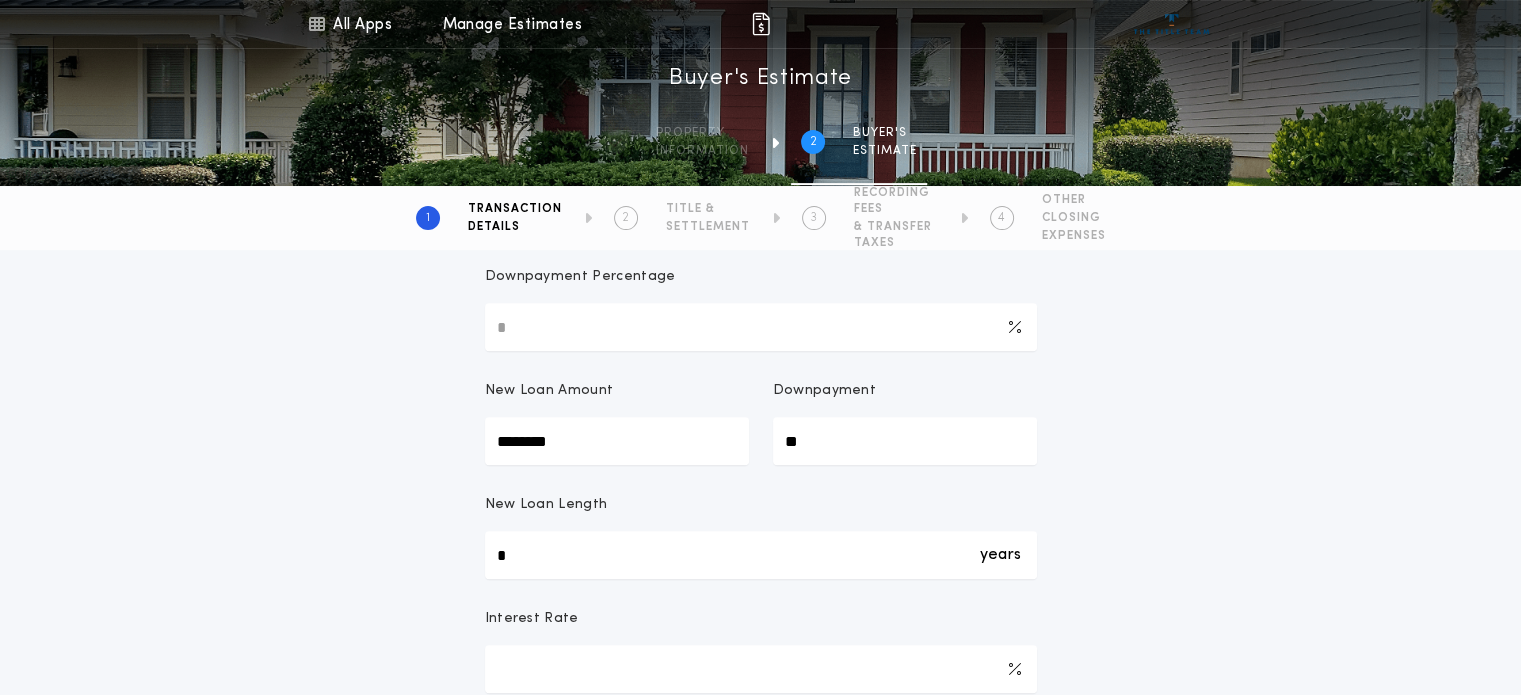 type on "**" 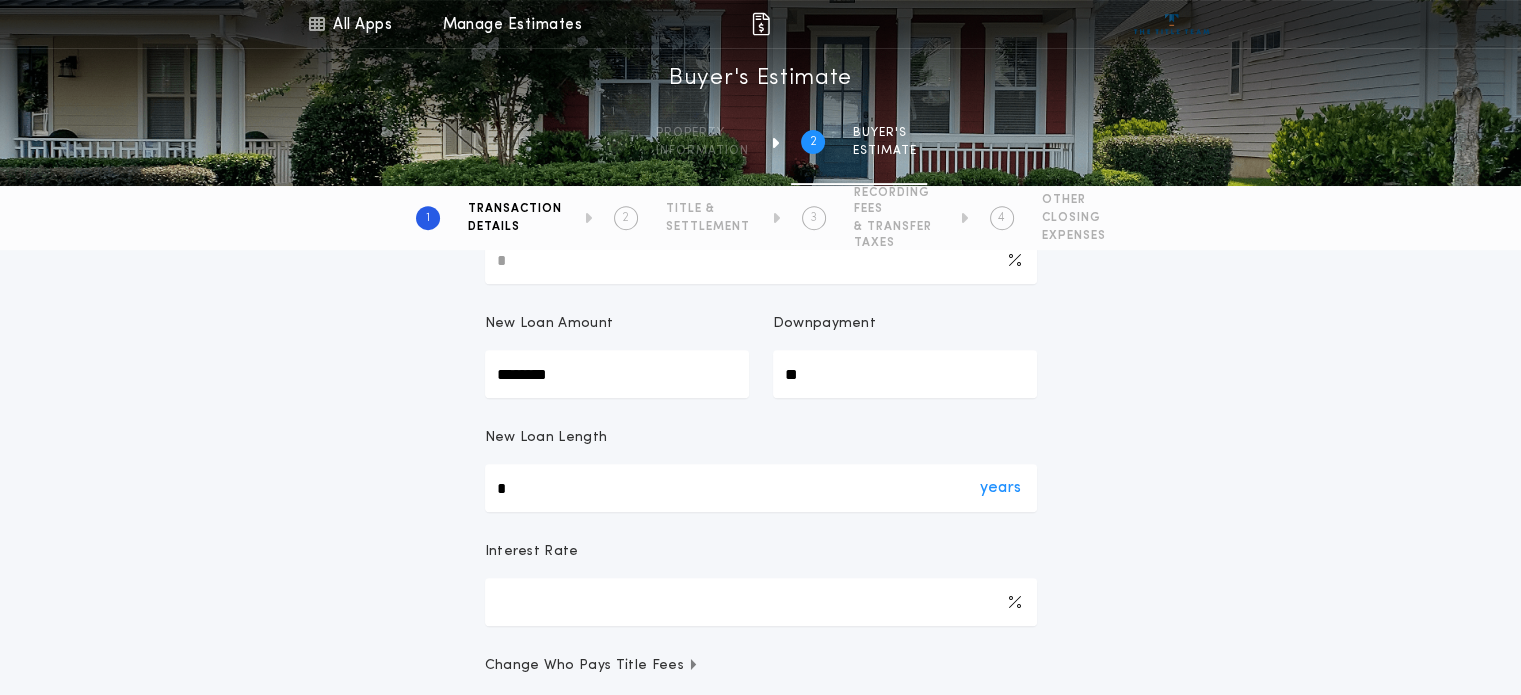 scroll, scrollTop: 800, scrollLeft: 0, axis: vertical 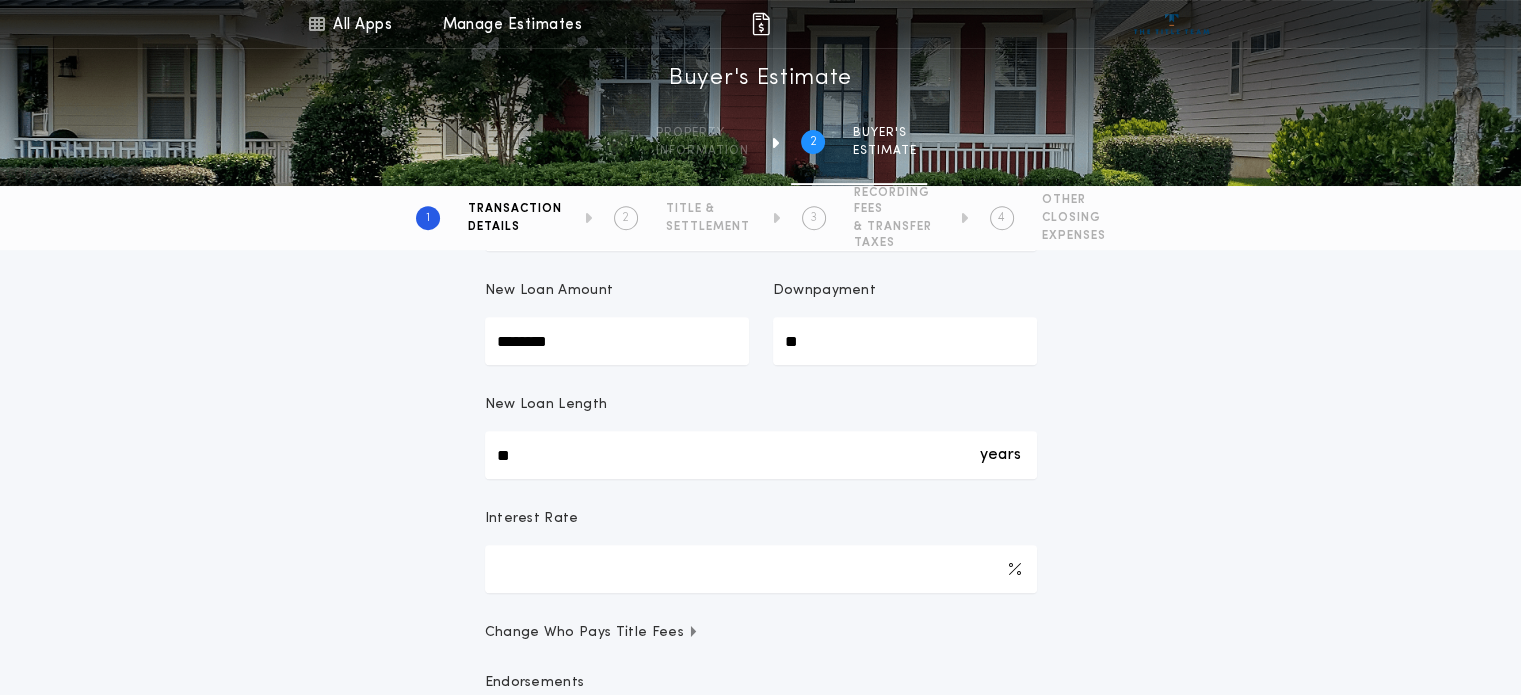 type on "**" 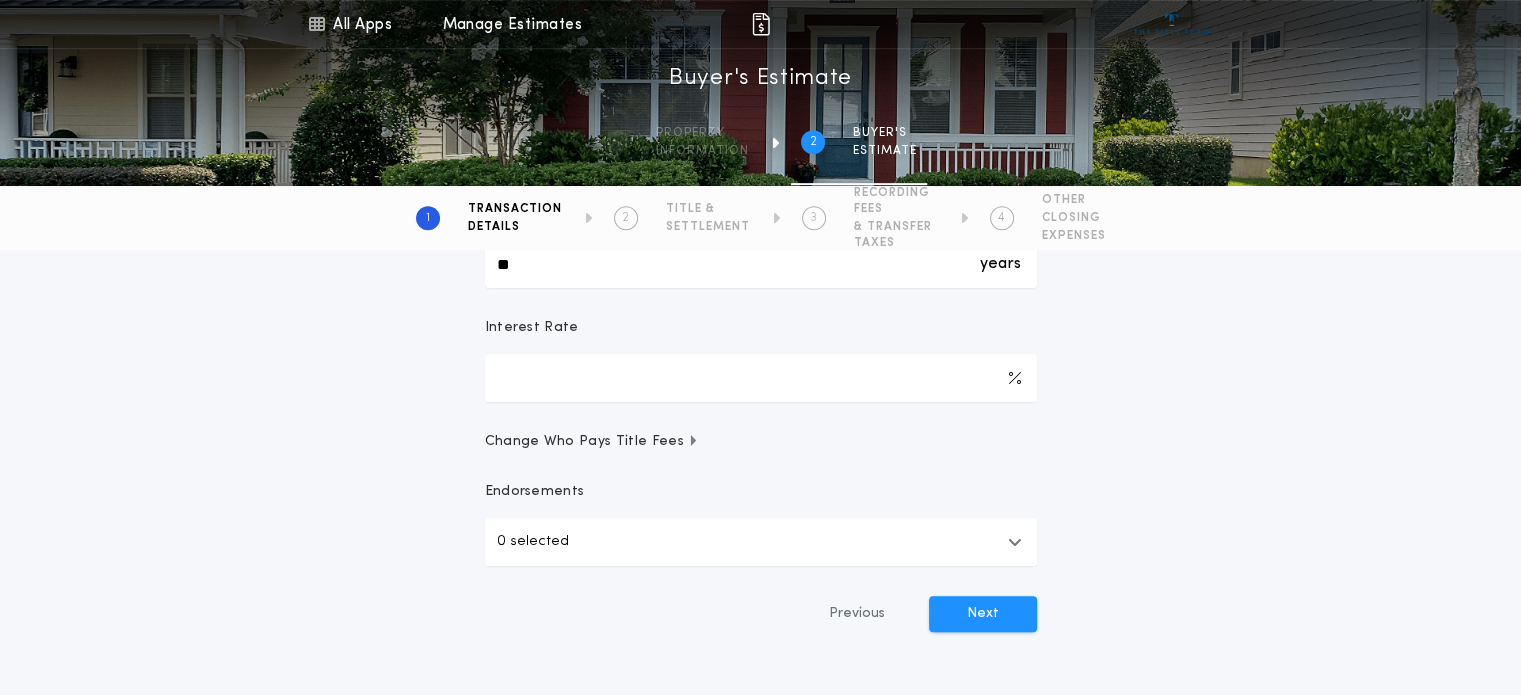scroll, scrollTop: 1000, scrollLeft: 0, axis: vertical 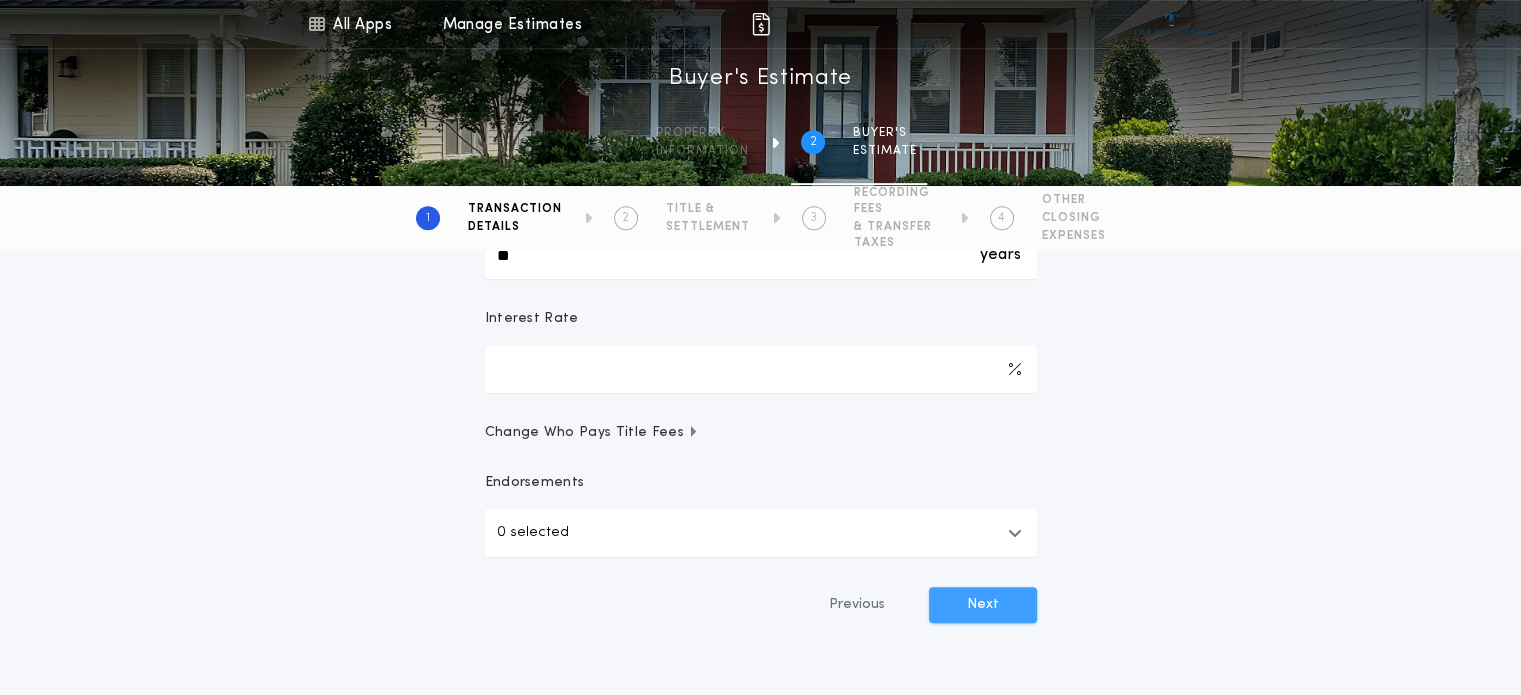 click on "Next" at bounding box center (983, 605) 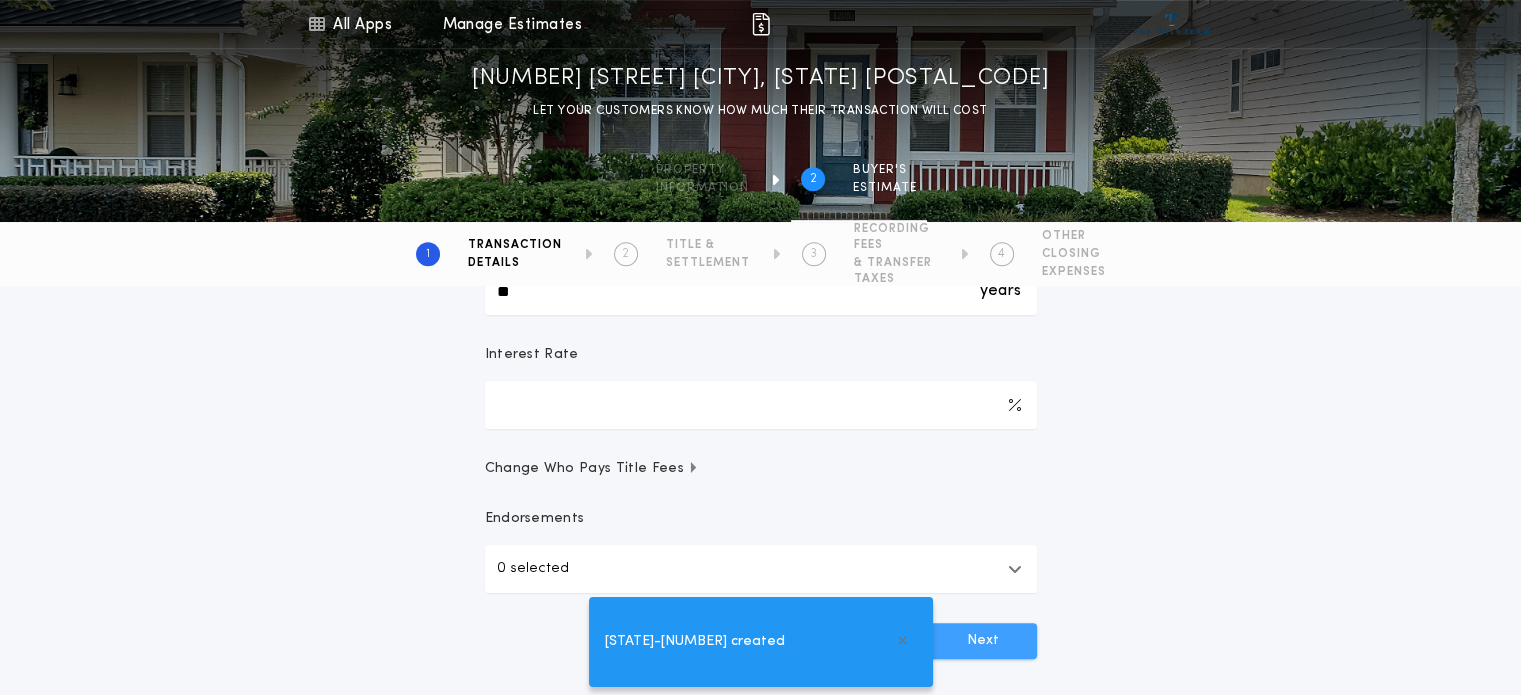 scroll, scrollTop: 1036, scrollLeft: 0, axis: vertical 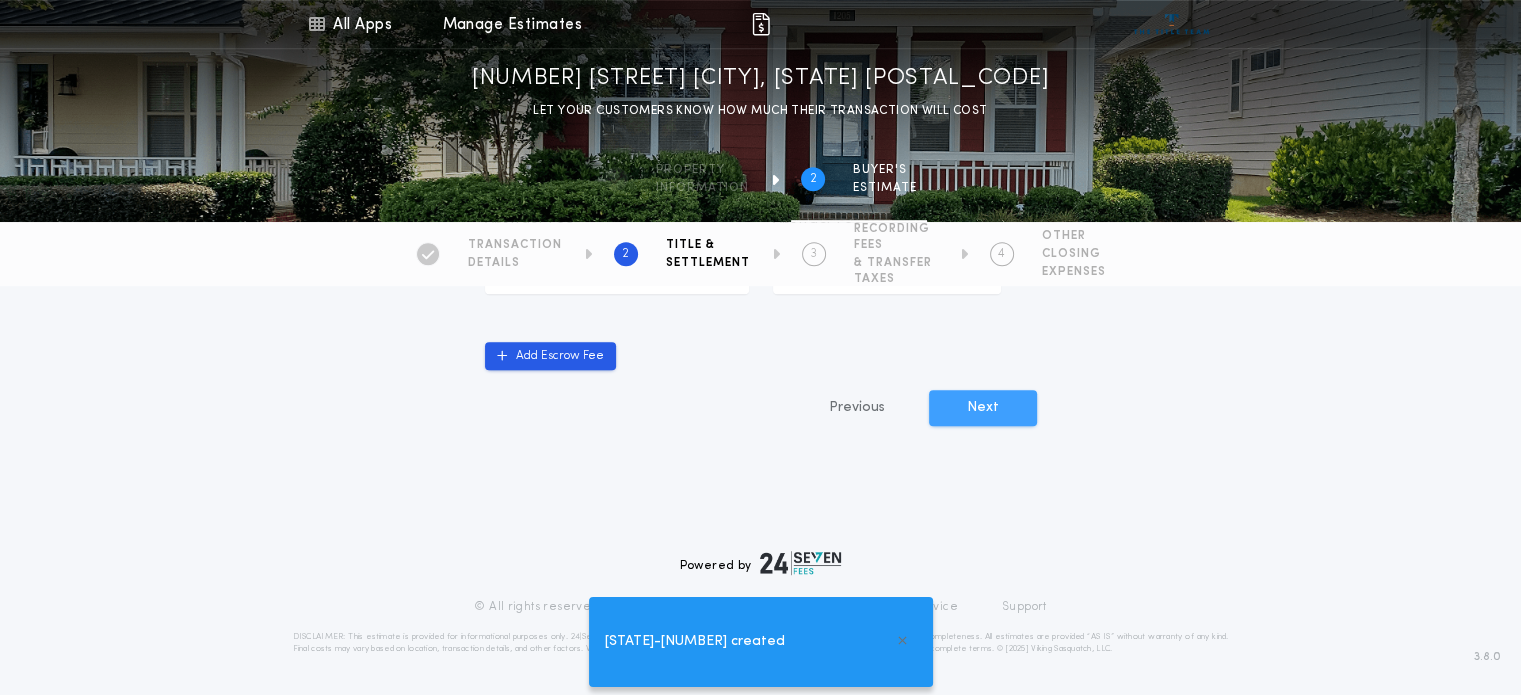 click on "Next" at bounding box center [983, 408] 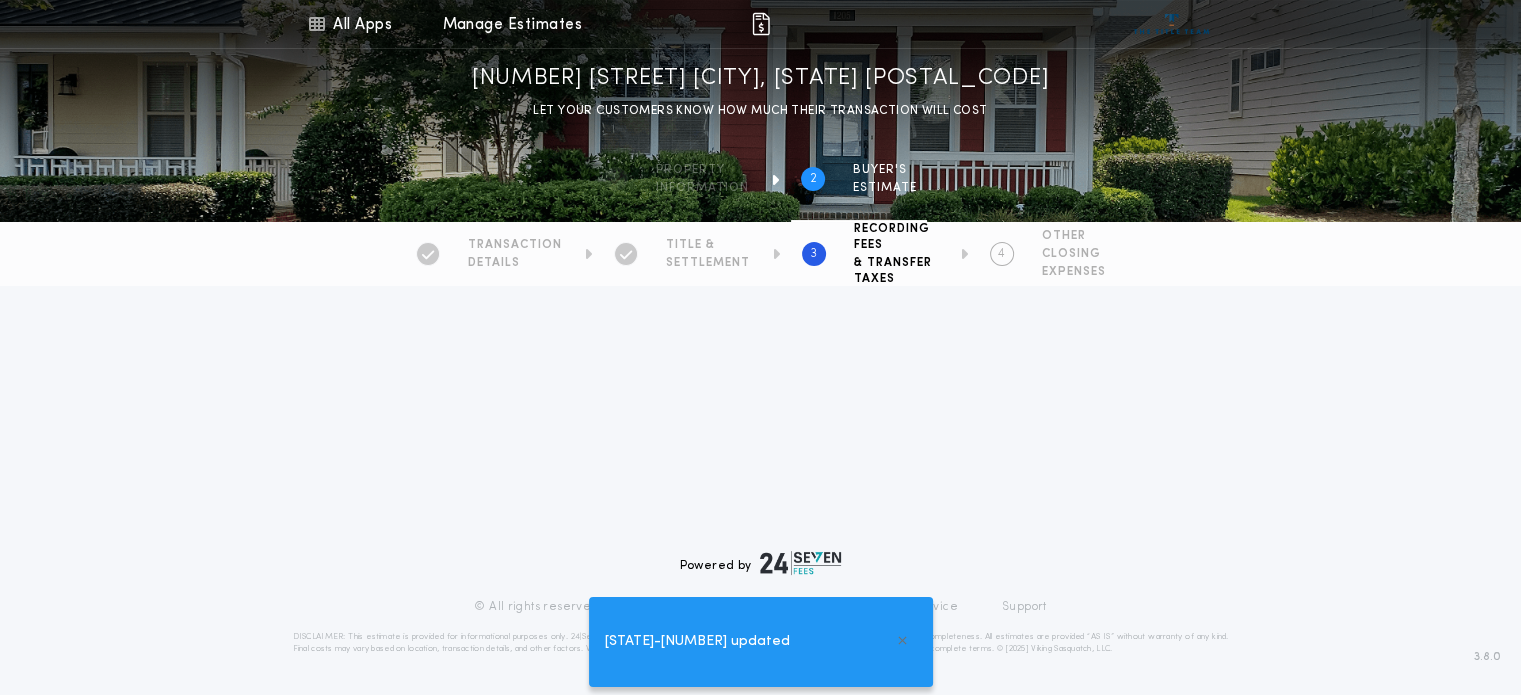 scroll, scrollTop: 0, scrollLeft: 0, axis: both 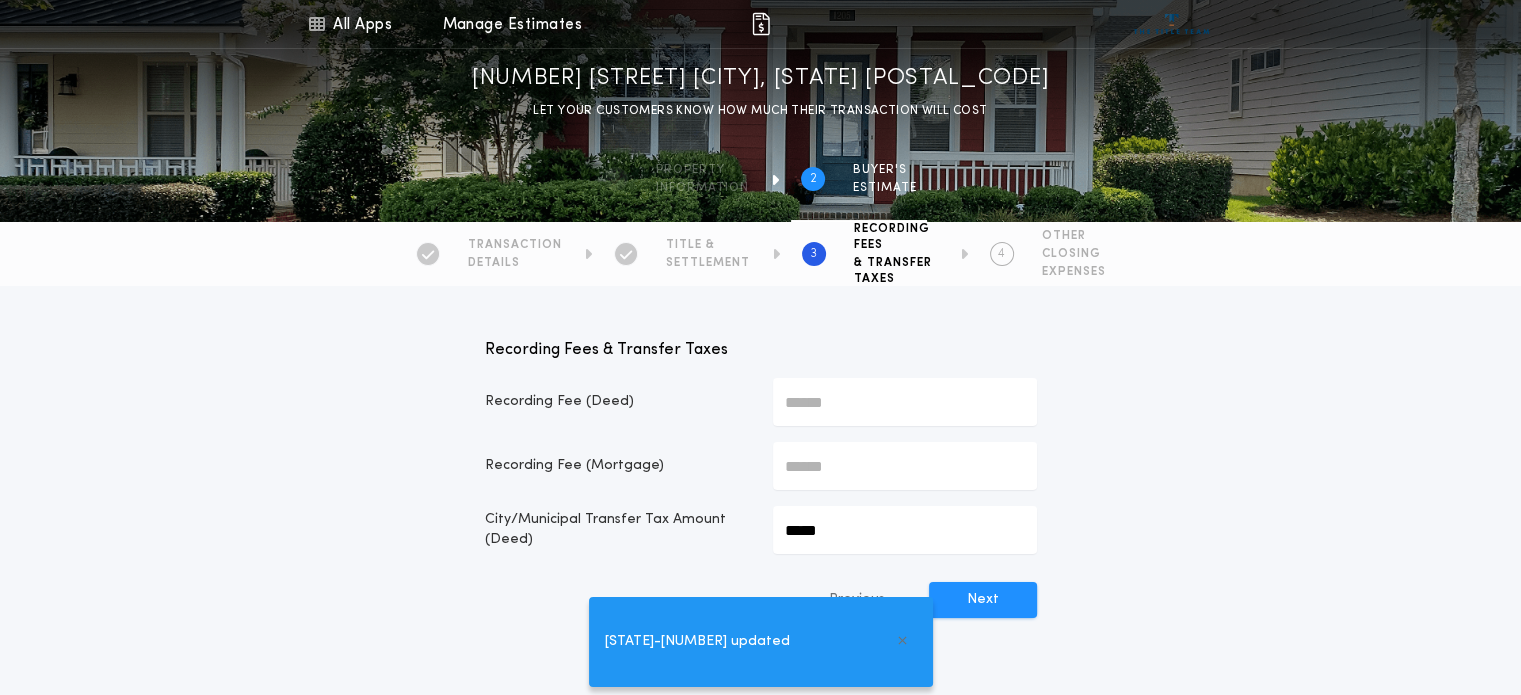 click on "[STATE]-[NUMBER] updated" at bounding box center (760, 642) 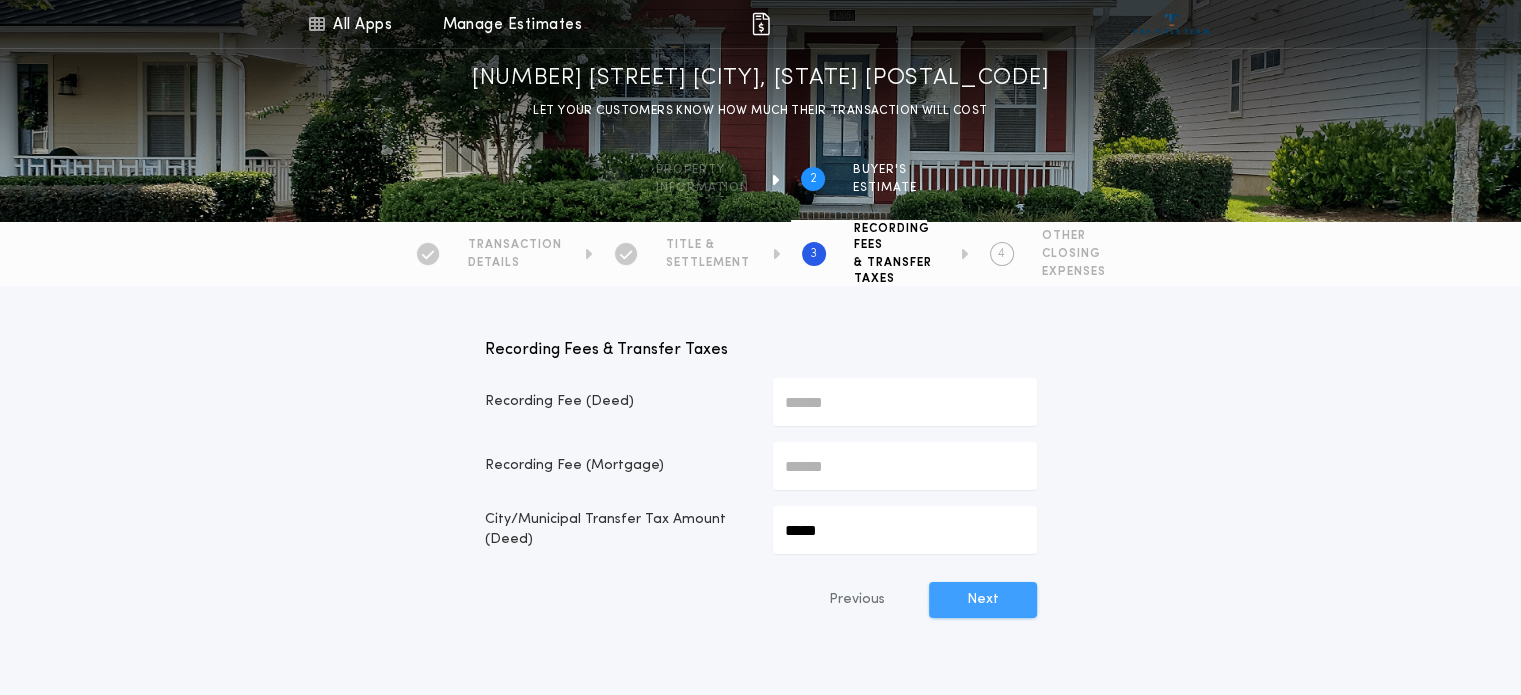 click on "Next" at bounding box center (983, 600) 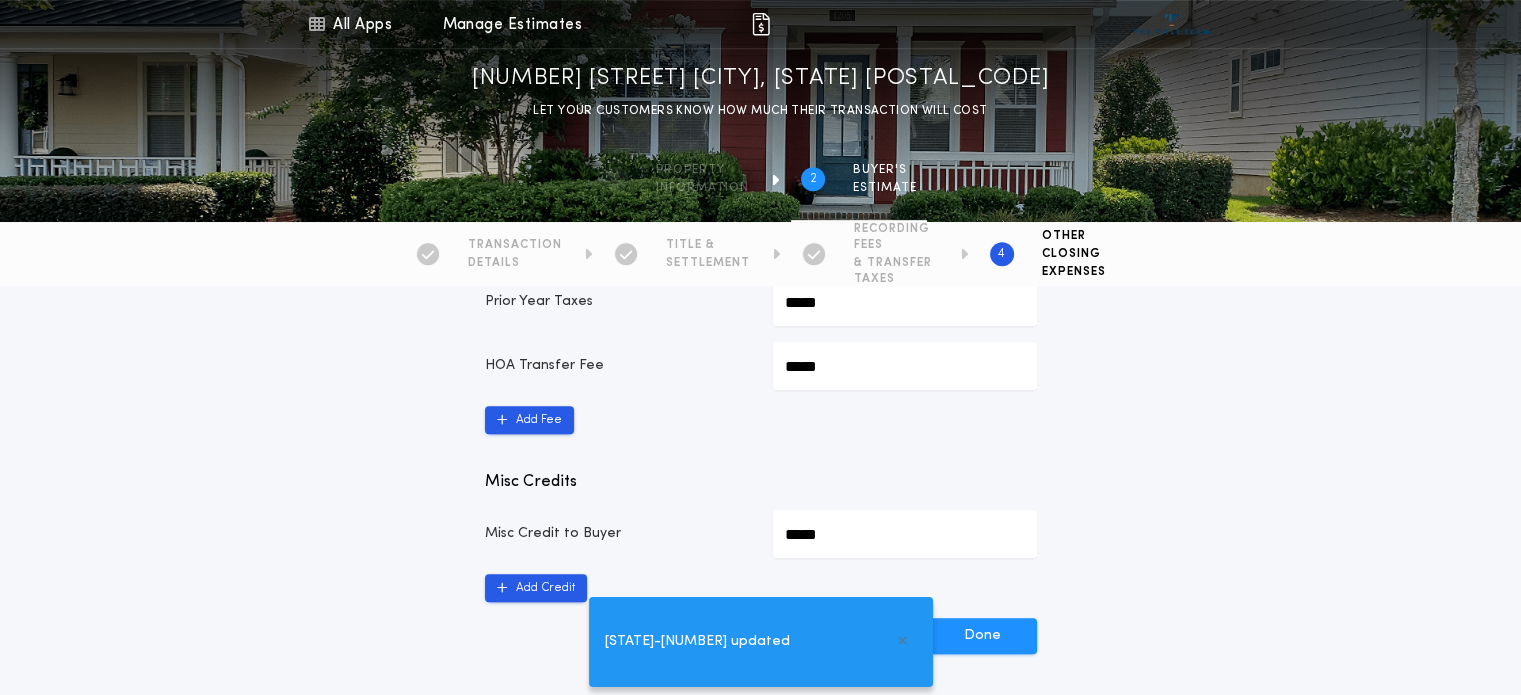 scroll, scrollTop: 1228, scrollLeft: 0, axis: vertical 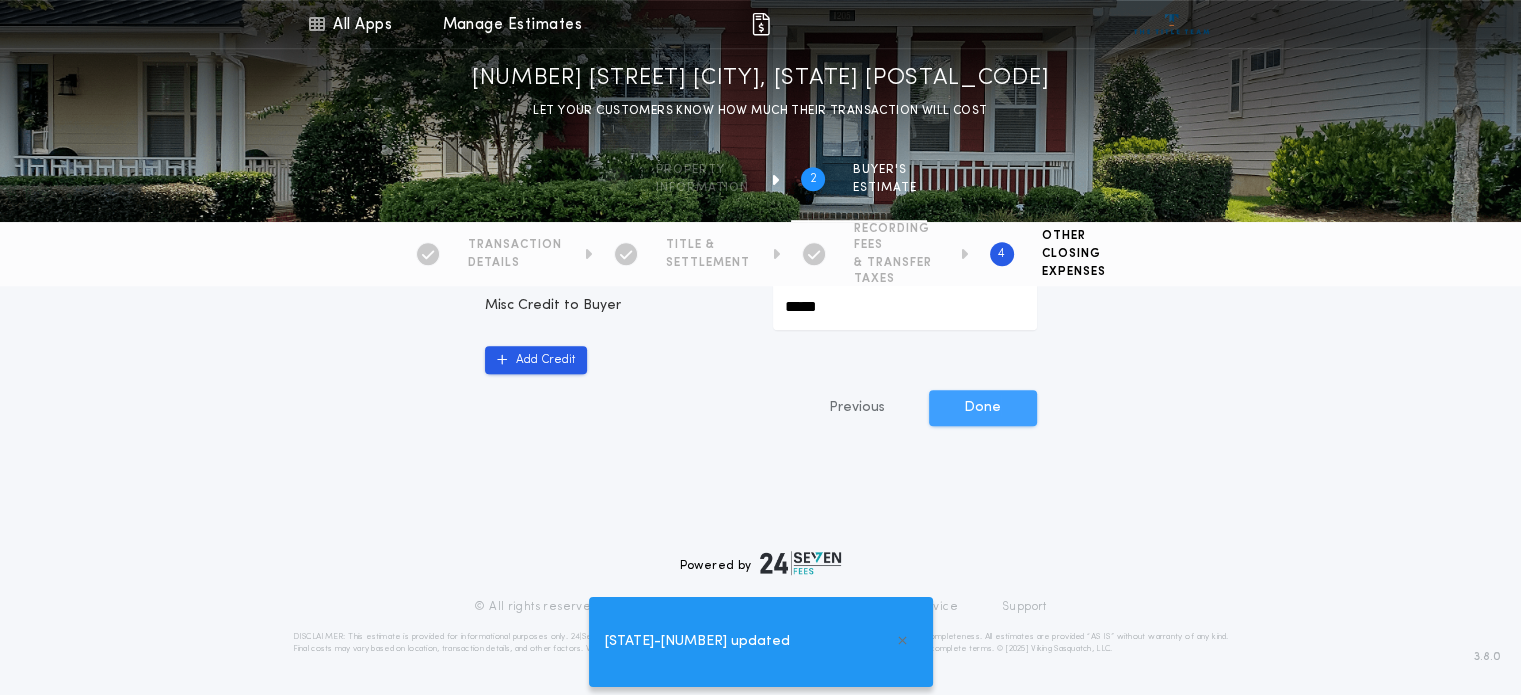 click on "Done" at bounding box center [983, 408] 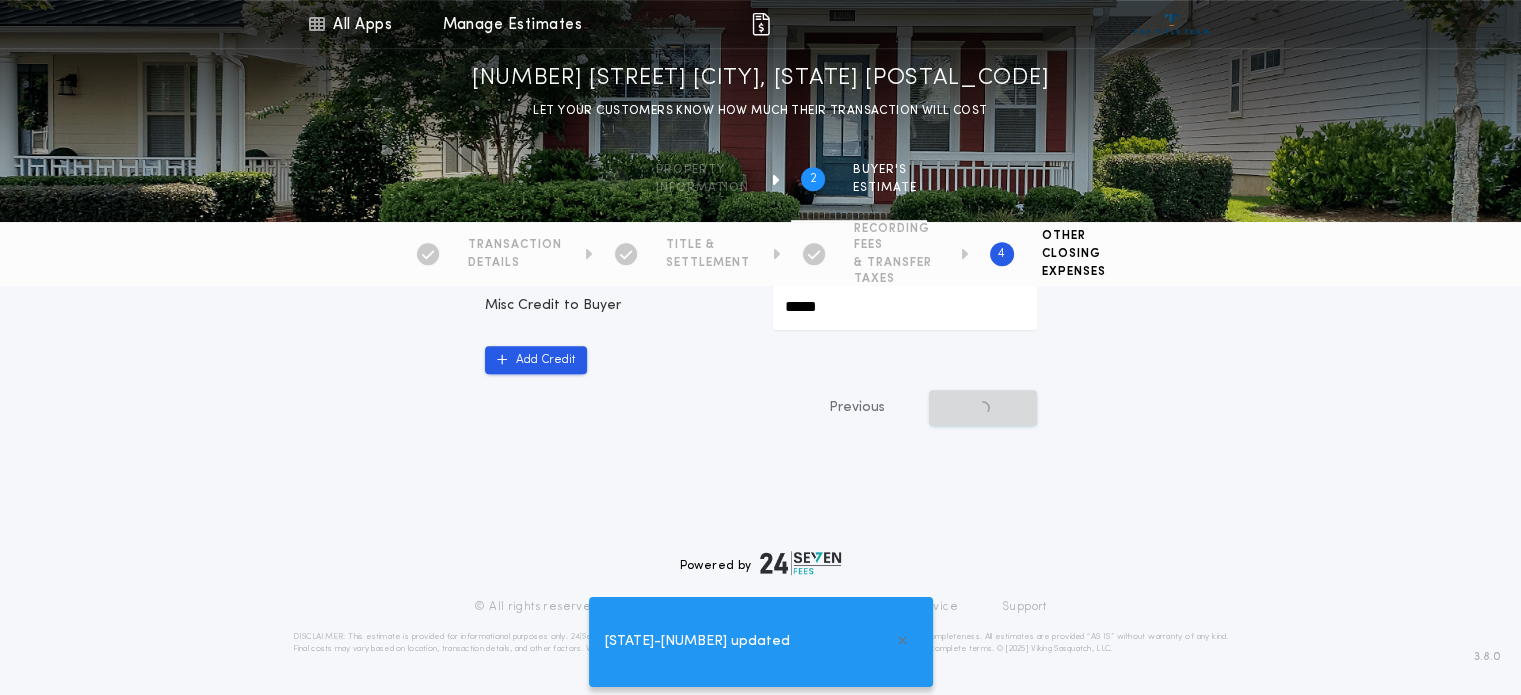 scroll, scrollTop: 0, scrollLeft: 0, axis: both 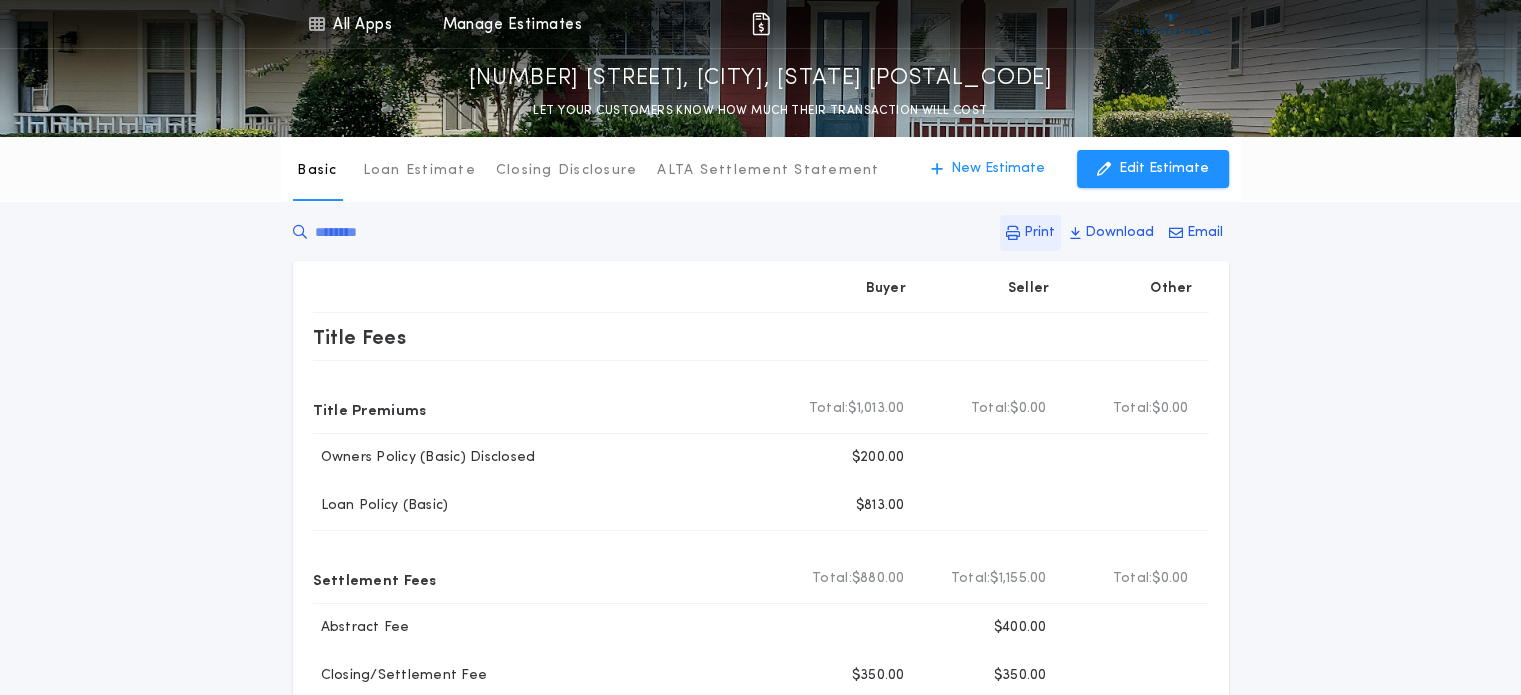 click on "Print" at bounding box center (1039, 233) 